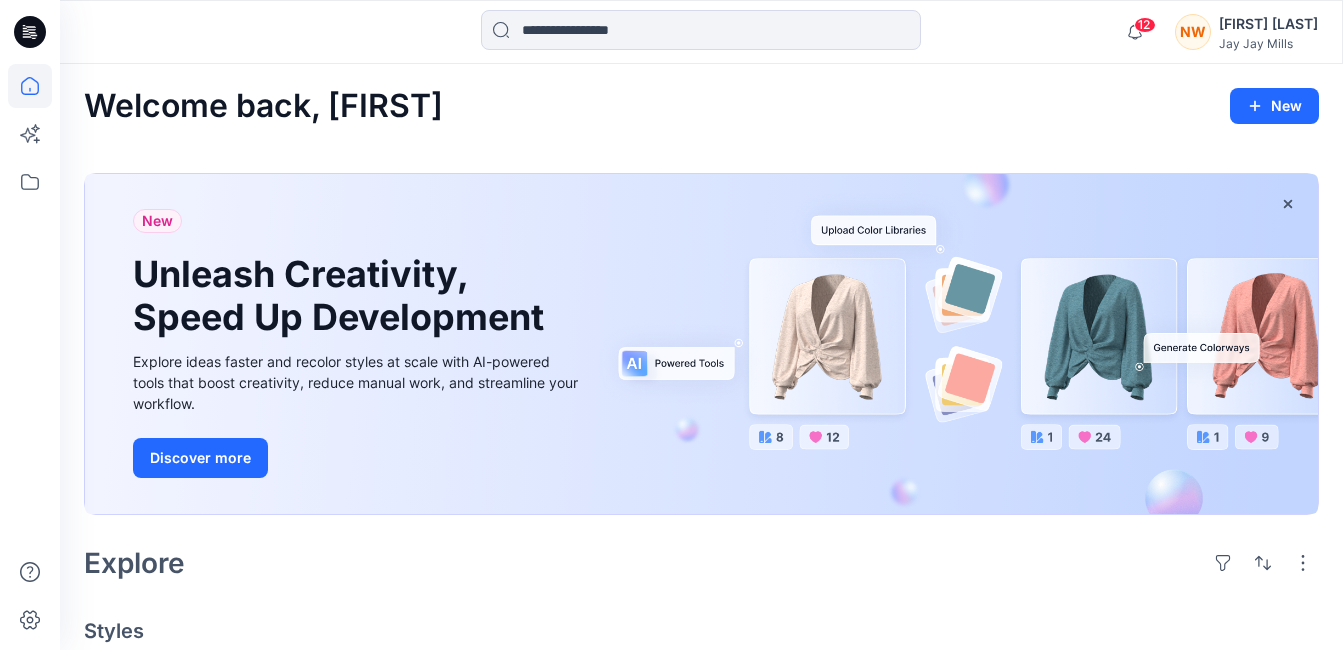 scroll, scrollTop: 0, scrollLeft: 0, axis: both 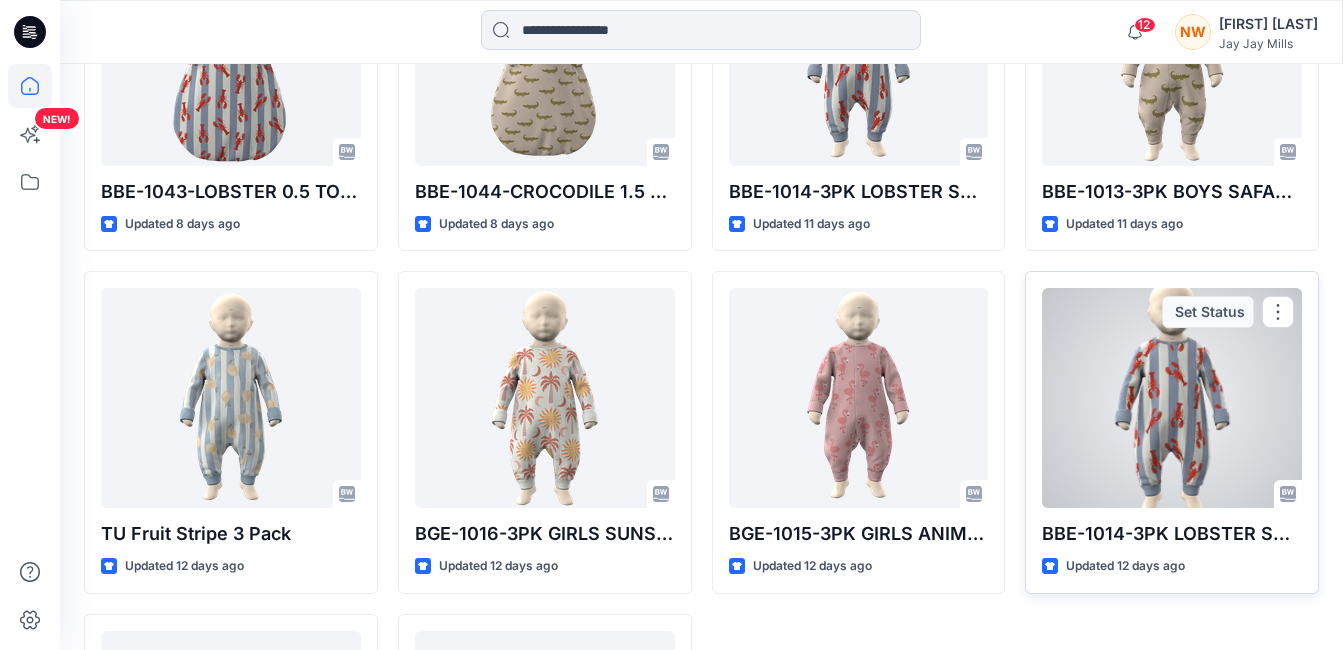 click at bounding box center [1172, 398] 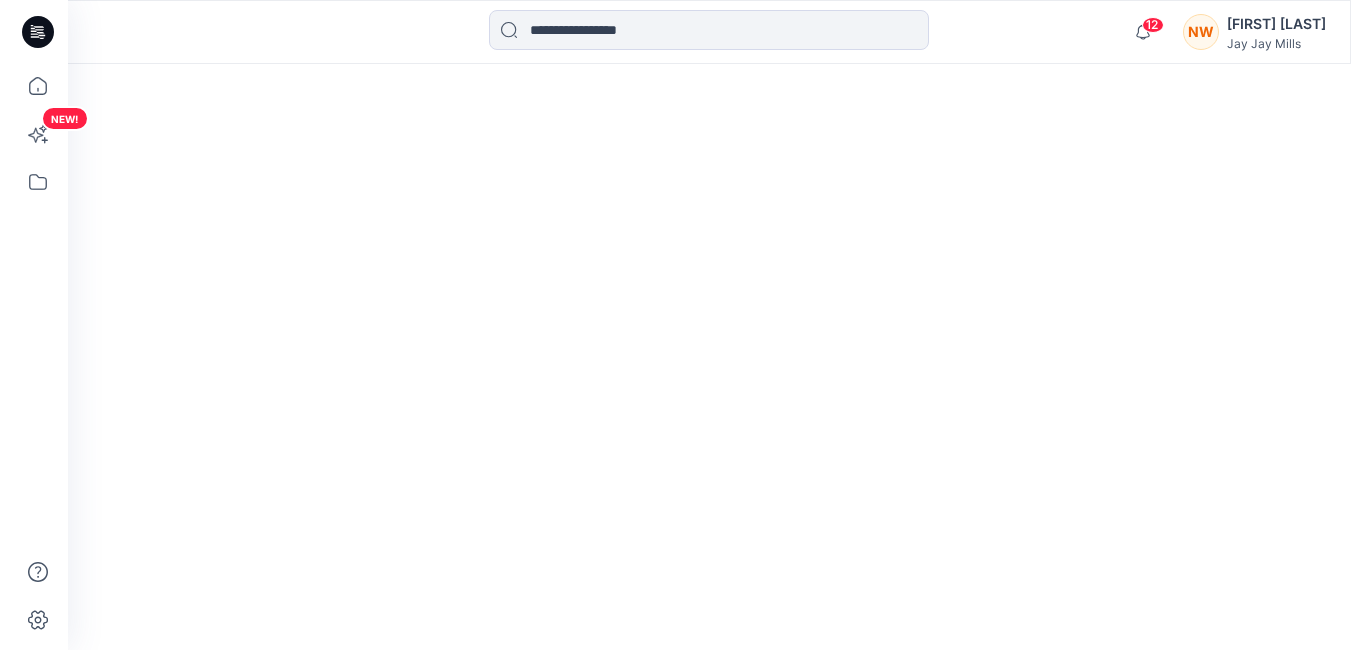 scroll, scrollTop: 0, scrollLeft: 0, axis: both 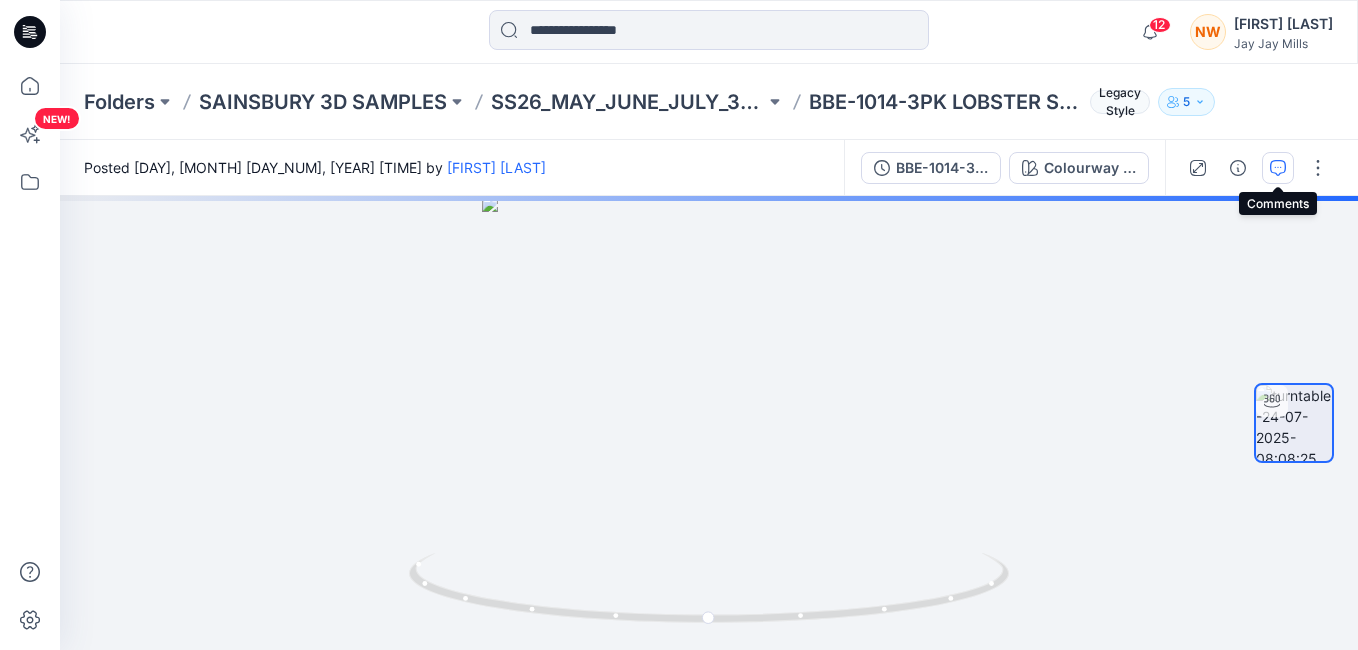 click at bounding box center (1278, 168) 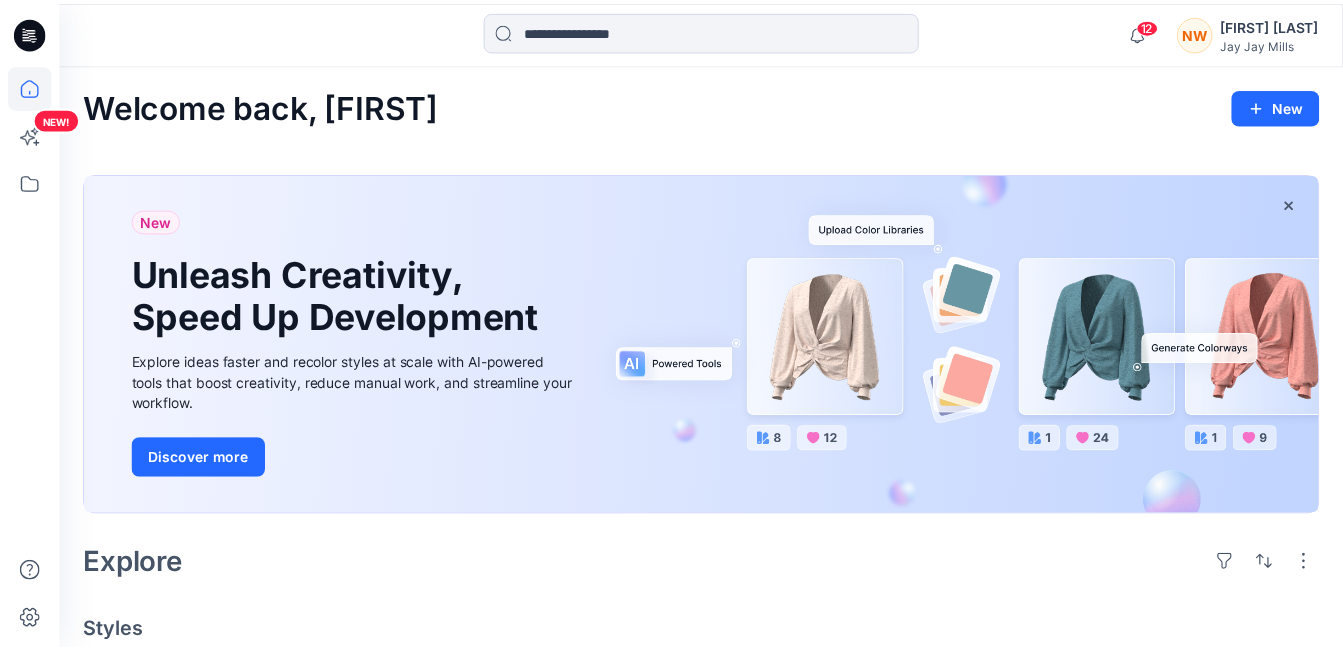 scroll, scrollTop: 1419, scrollLeft: 0, axis: vertical 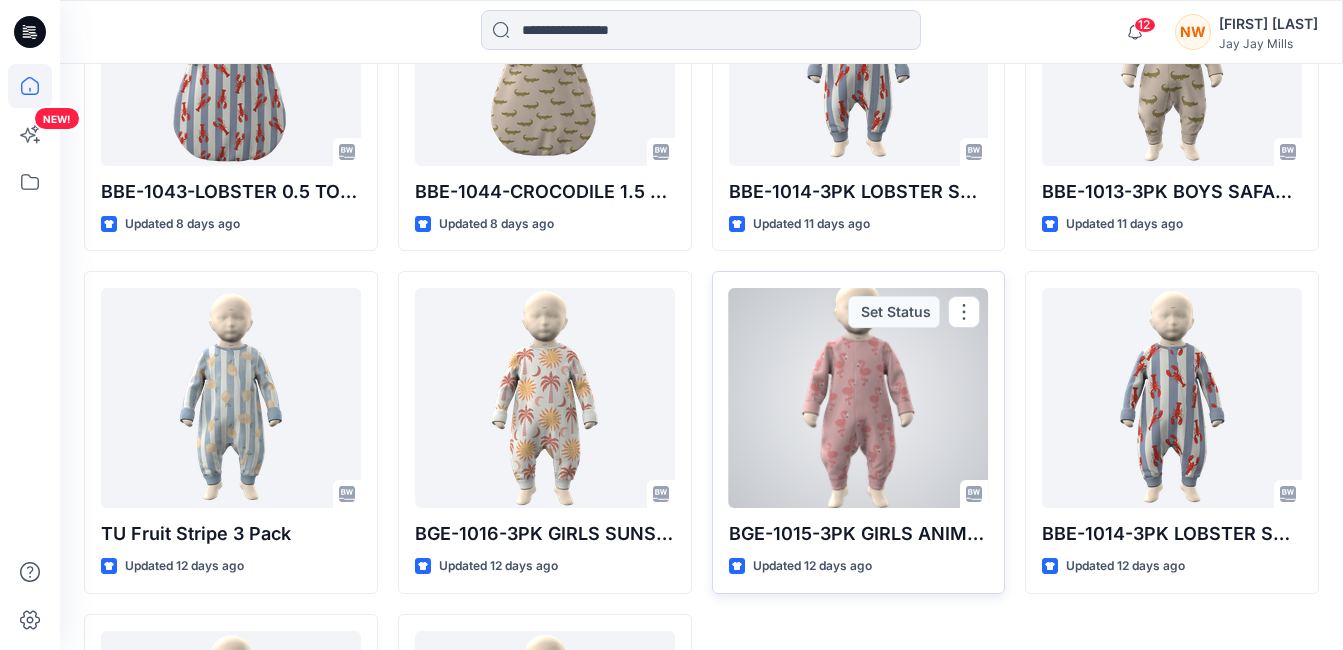 click at bounding box center [859, 398] 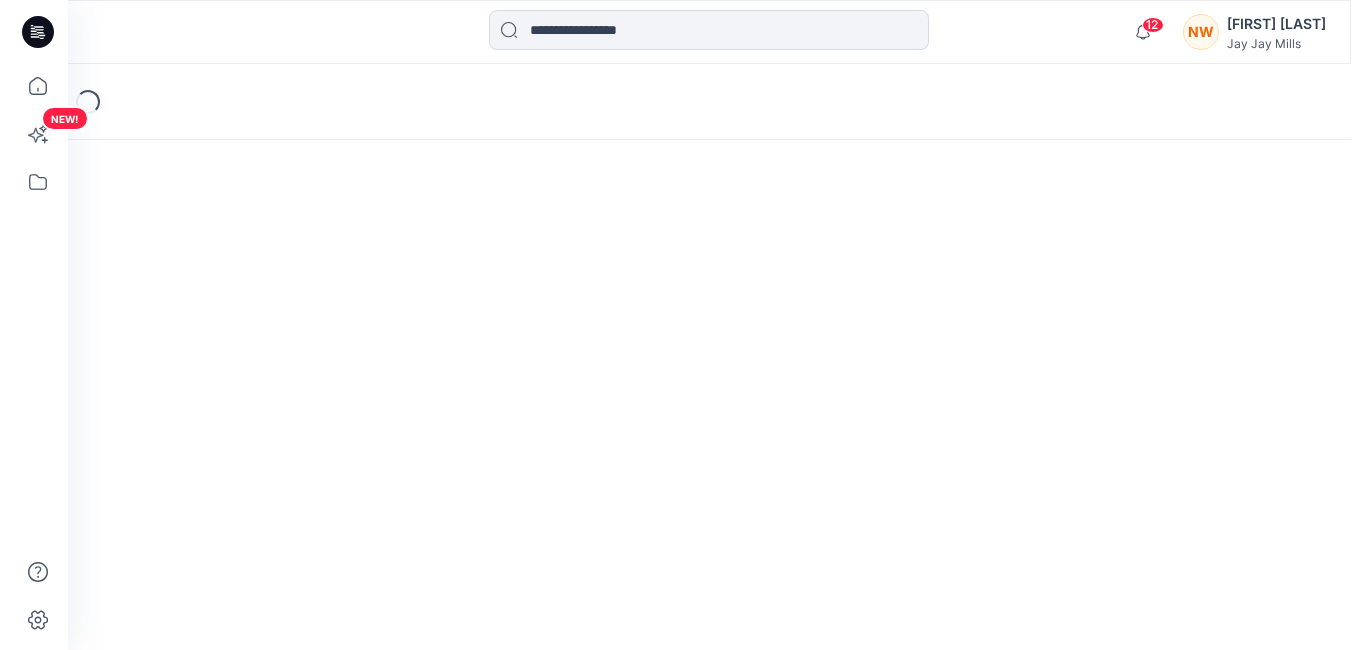 scroll, scrollTop: 0, scrollLeft: 0, axis: both 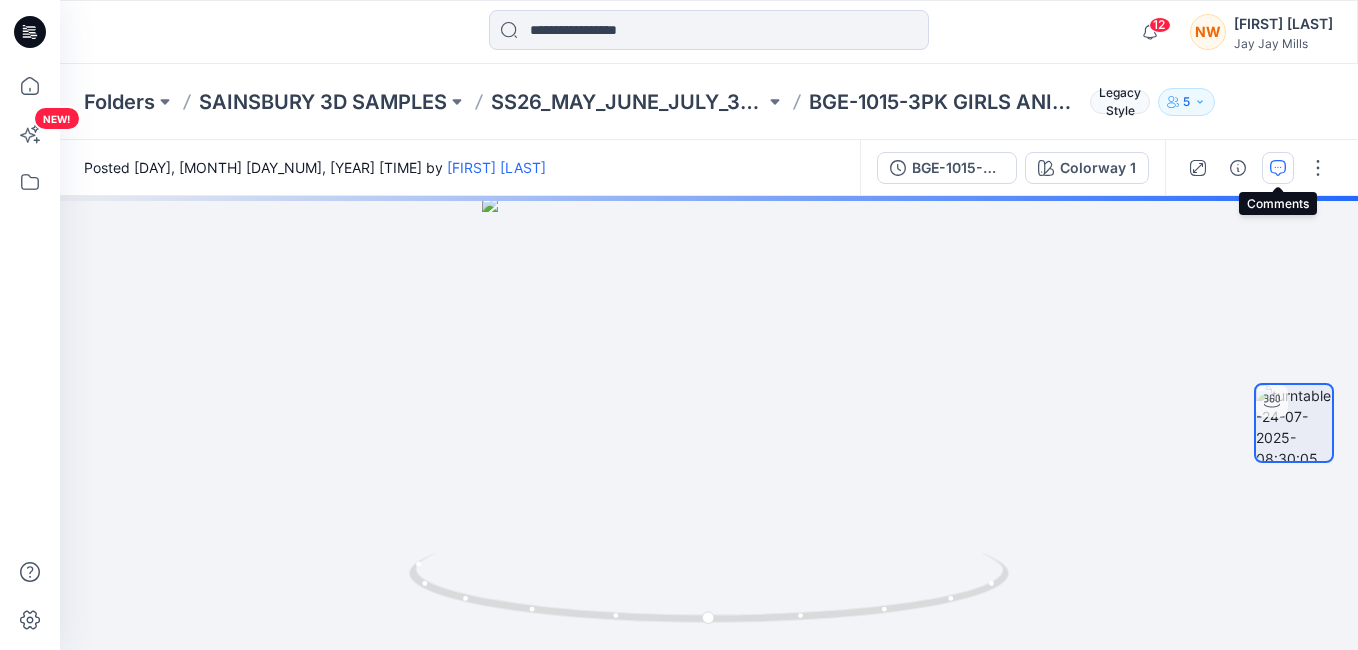 click 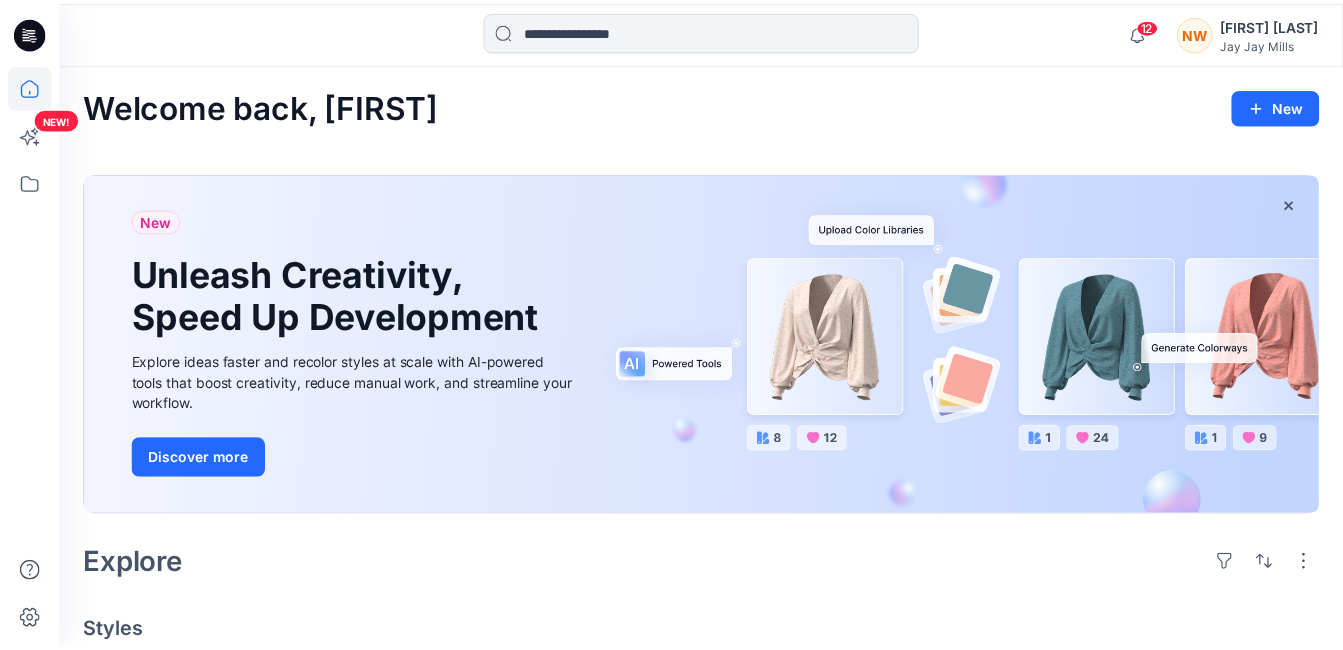 scroll, scrollTop: 1419, scrollLeft: 0, axis: vertical 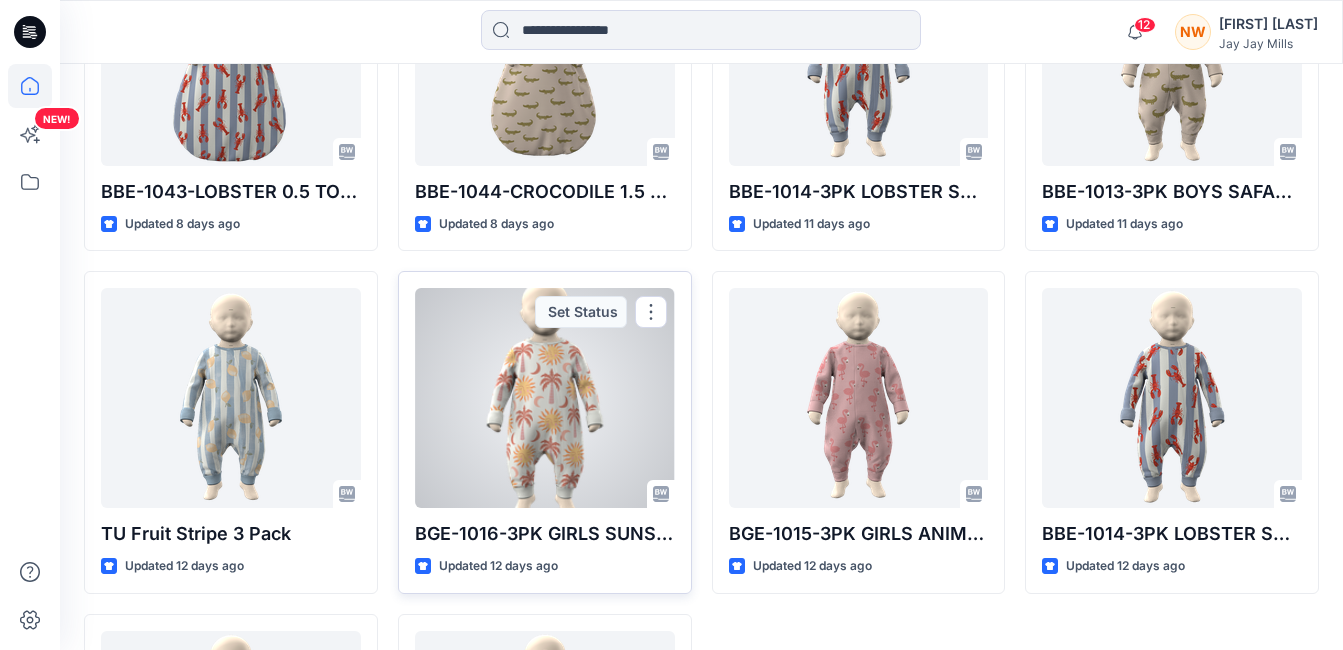 click at bounding box center (545, 398) 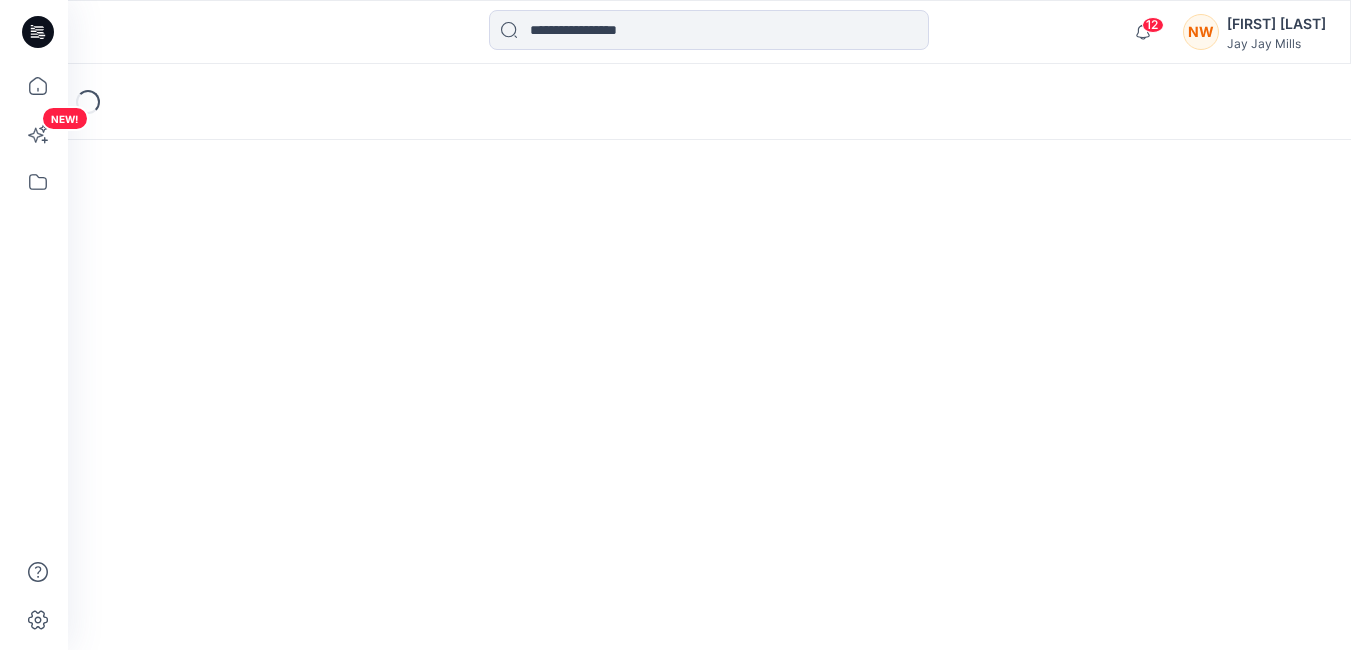 scroll, scrollTop: 0, scrollLeft: 0, axis: both 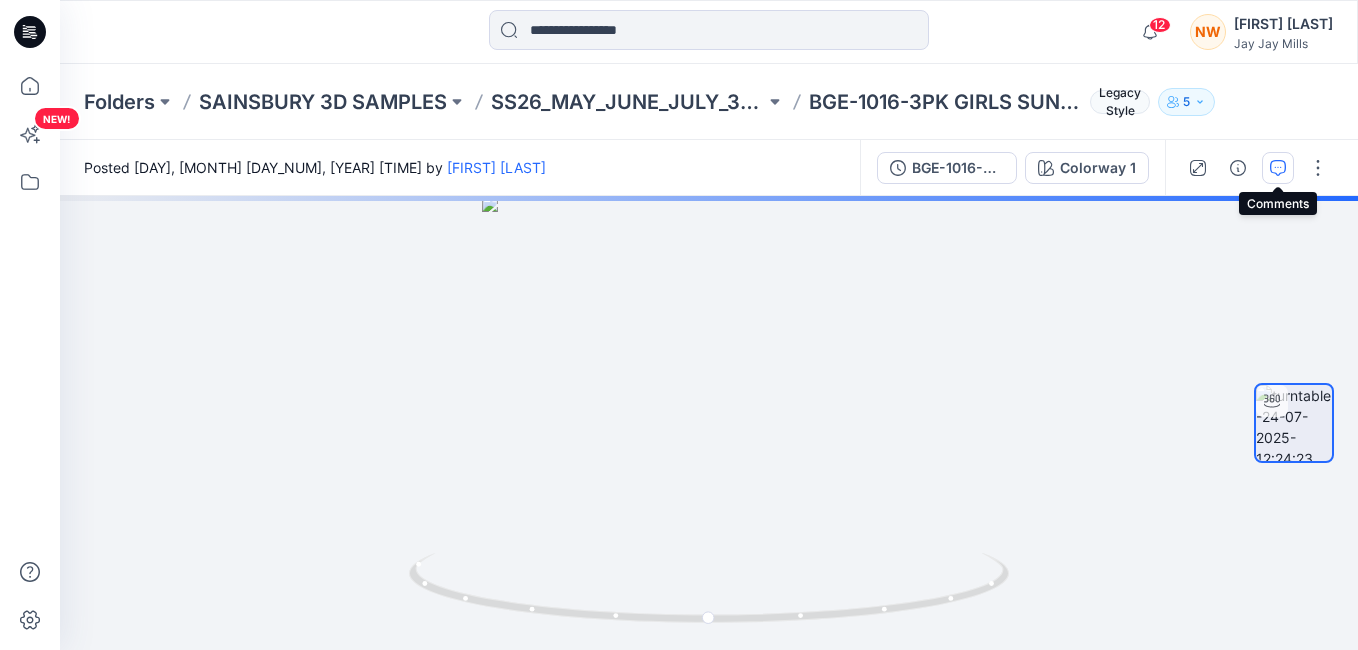 click 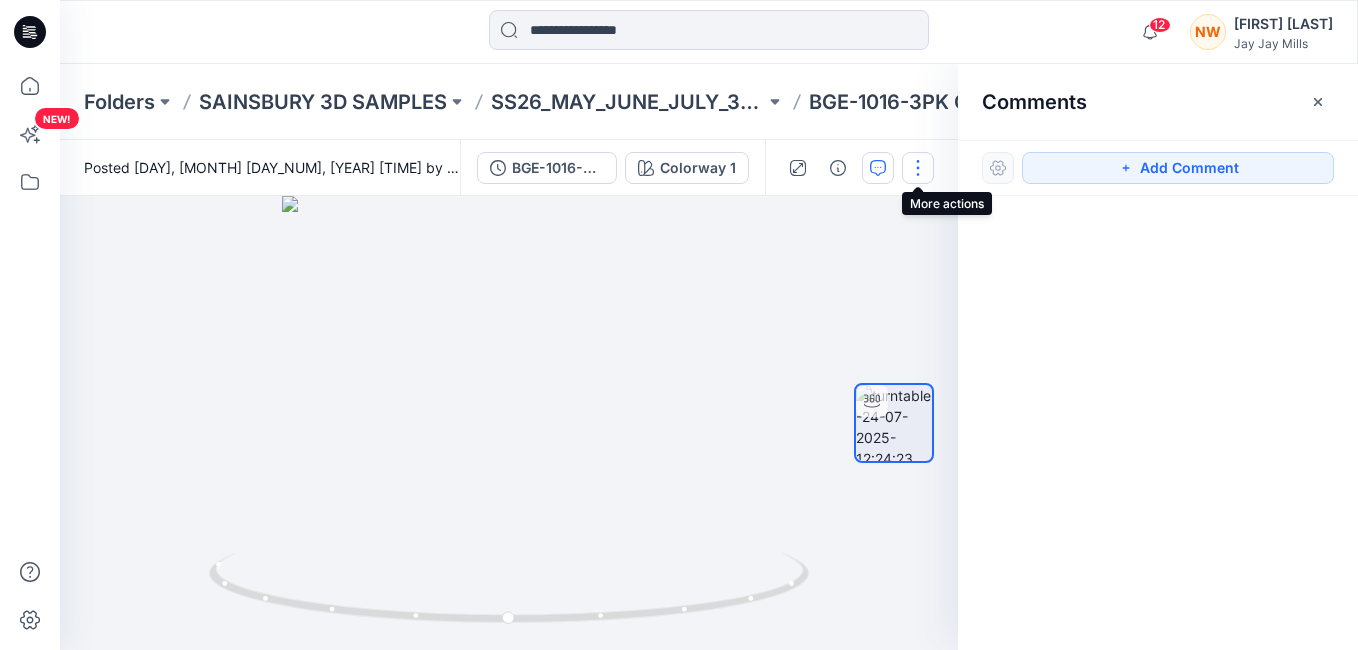 click at bounding box center (918, 168) 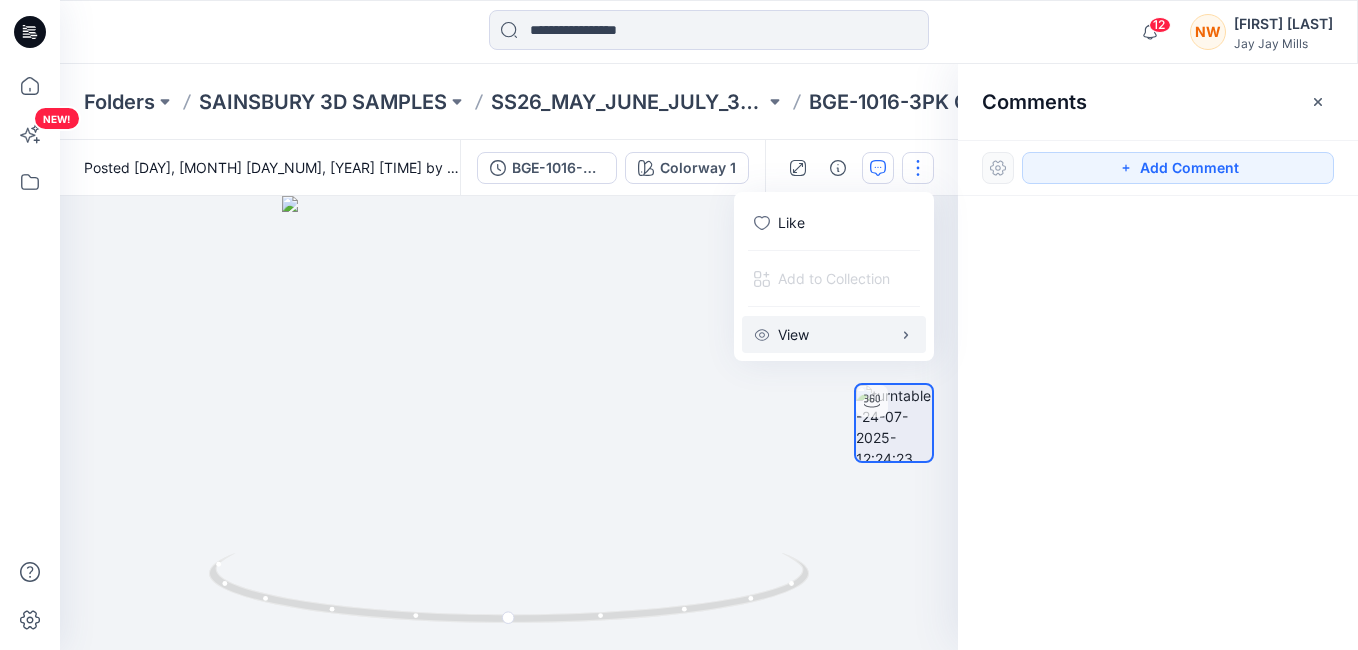 click on "View" at bounding box center [834, 334] 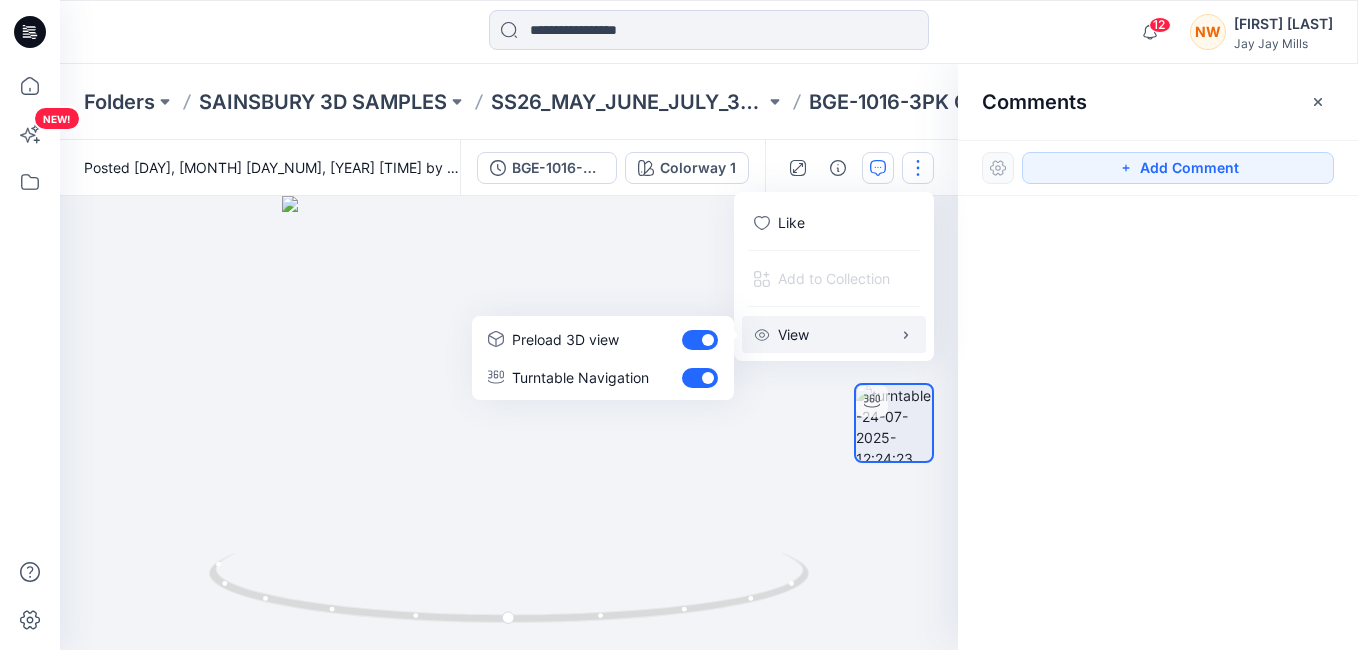 click at bounding box center (1158, 386) 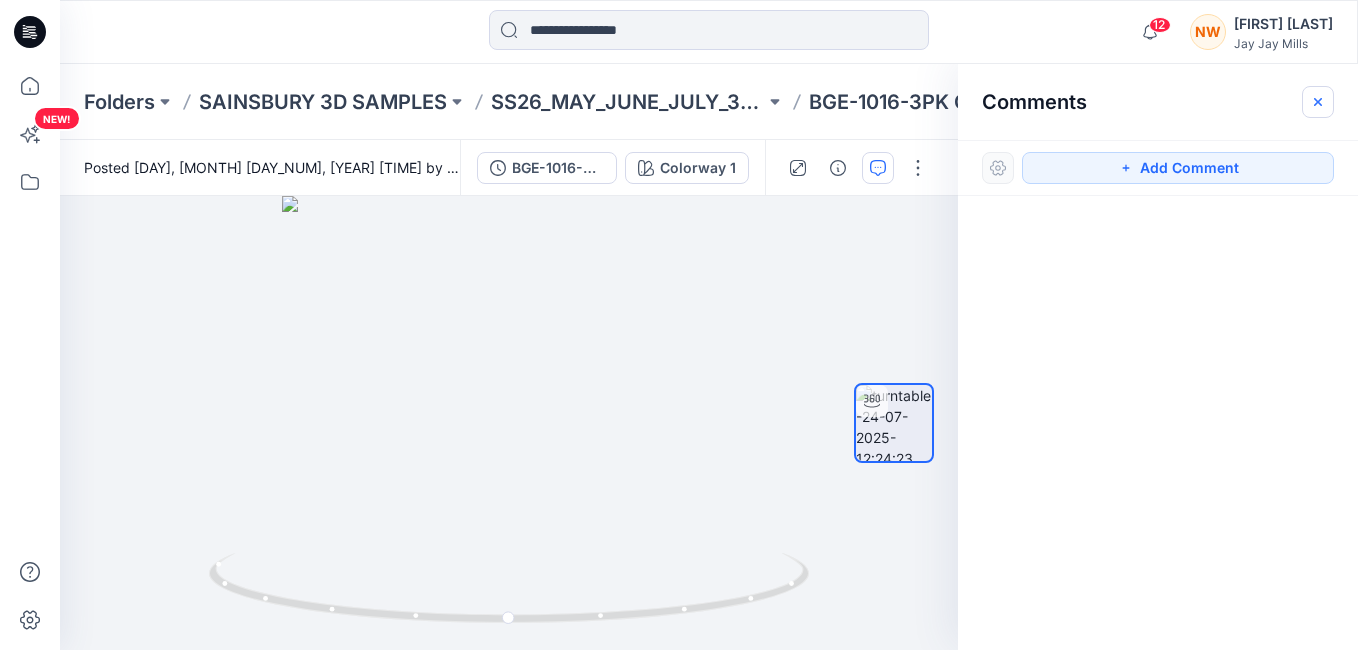 click 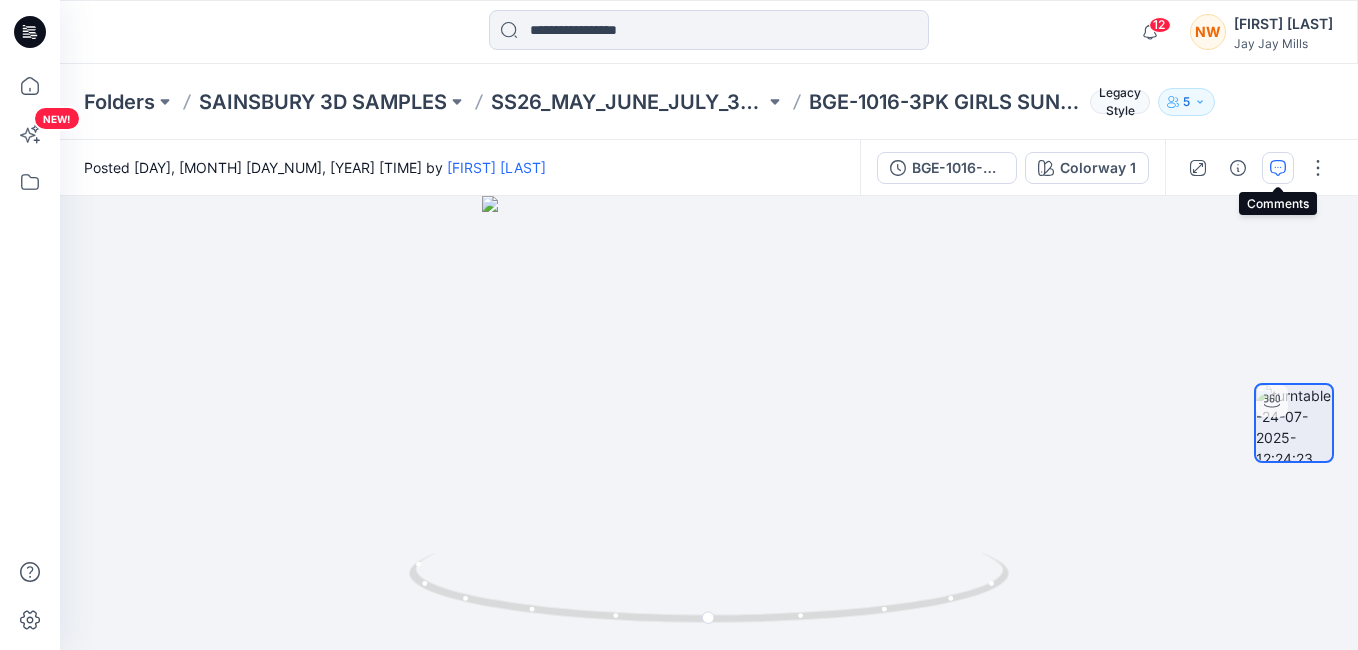 click 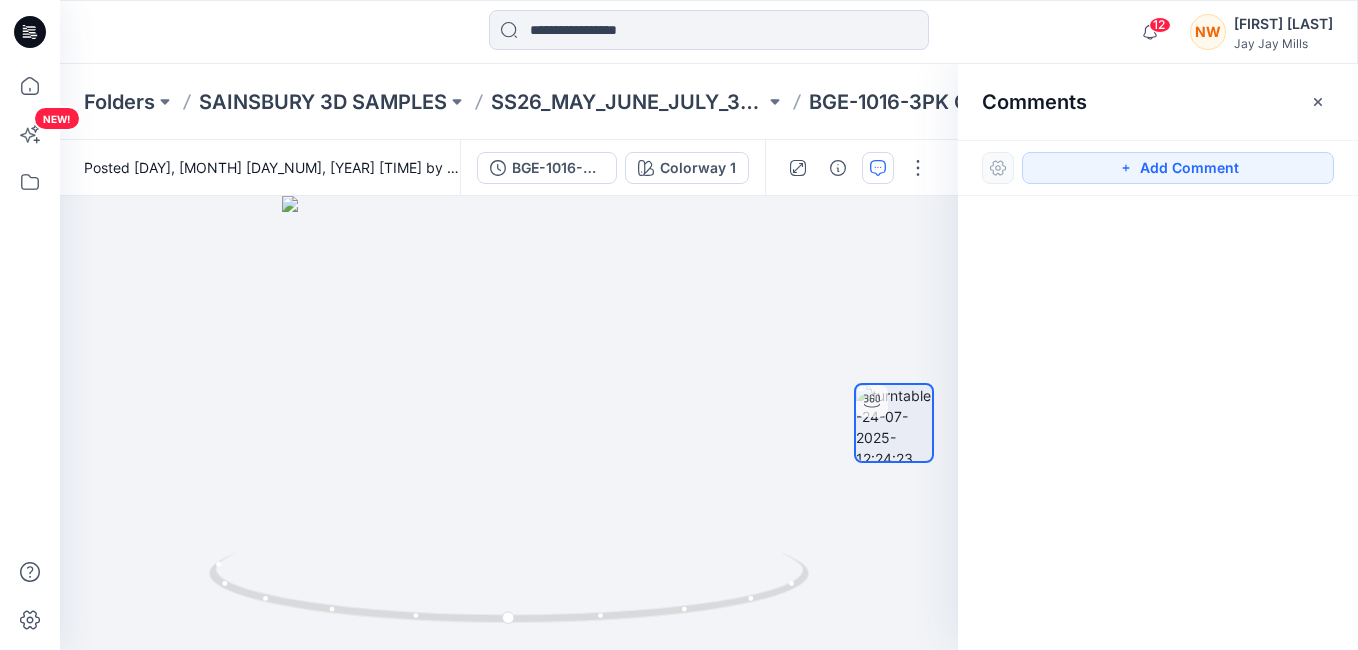 click at bounding box center [998, 168] 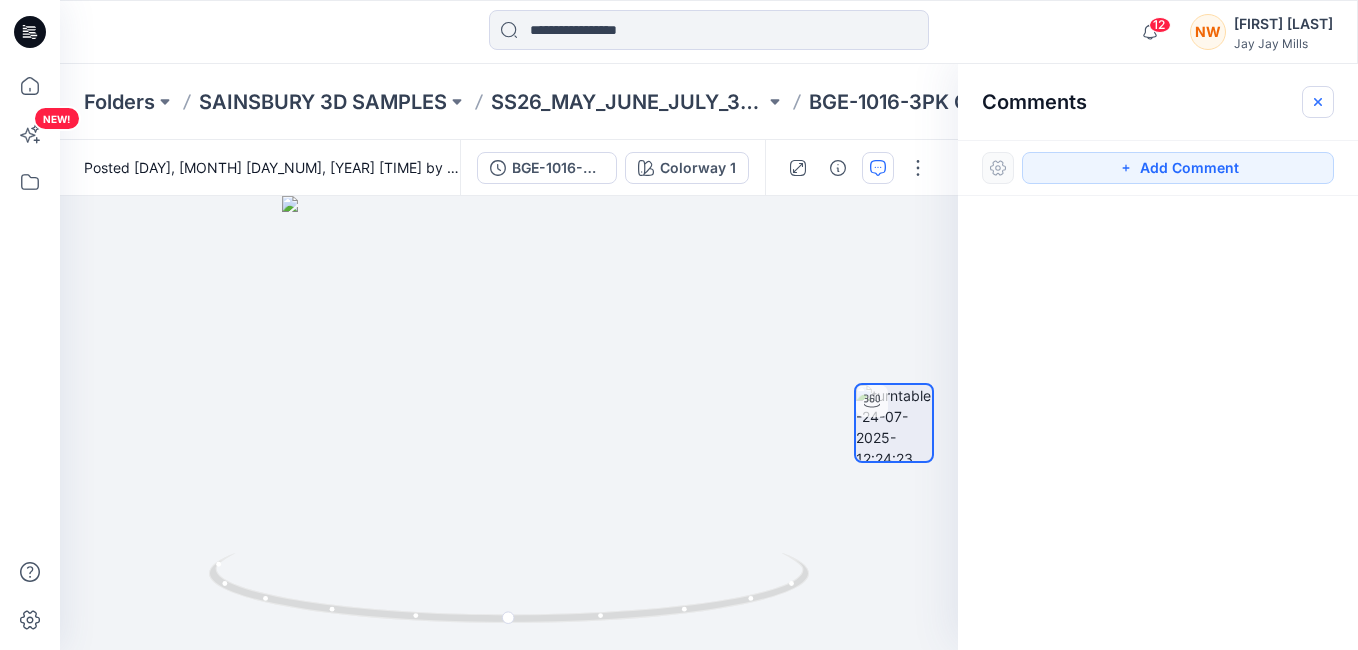 click 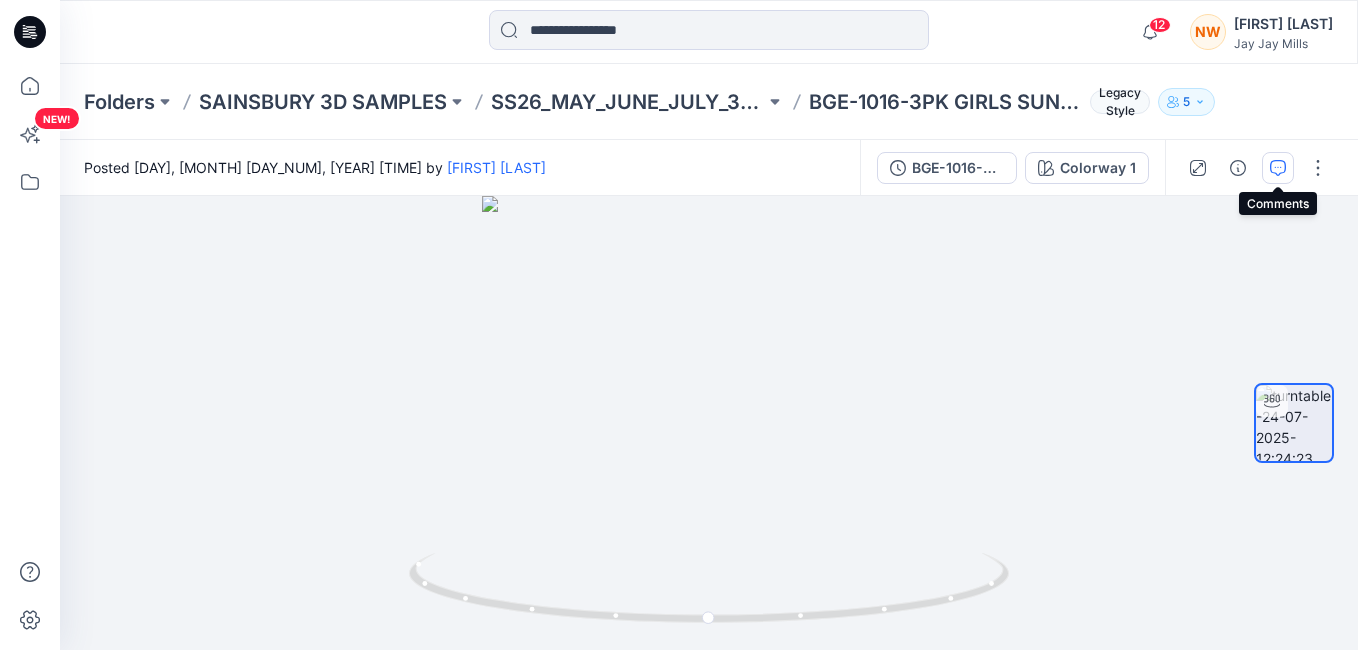 click 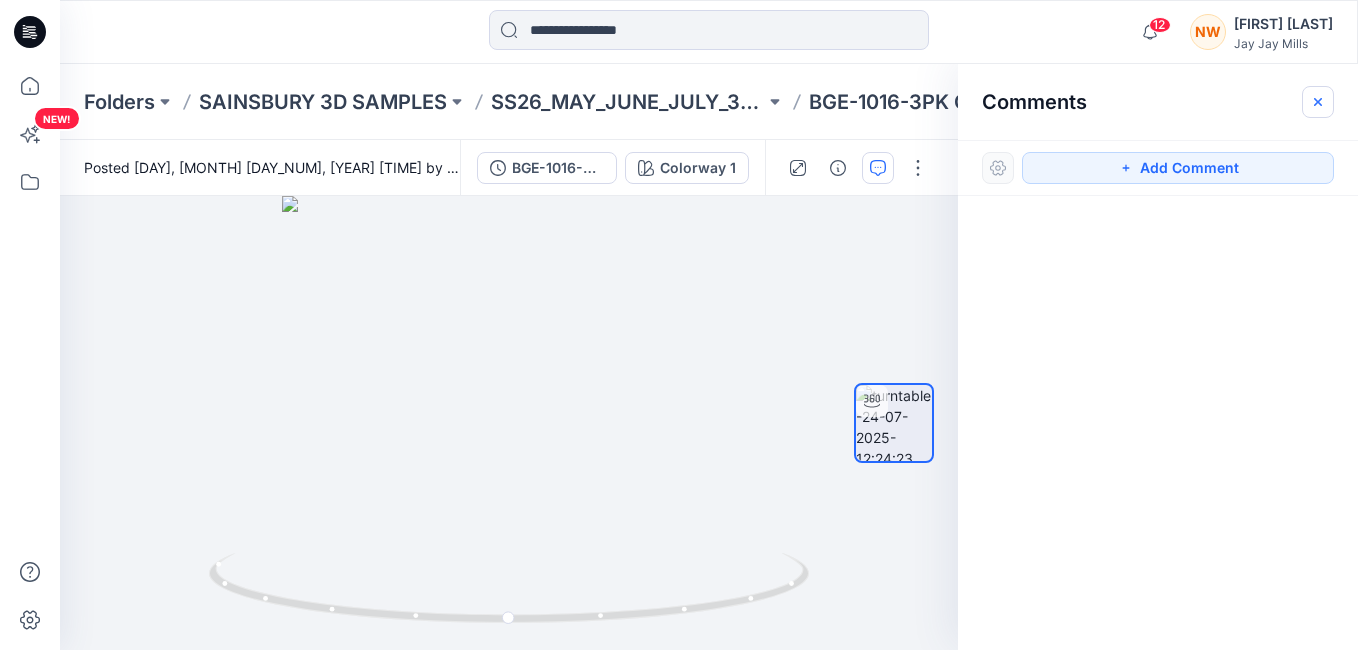 click 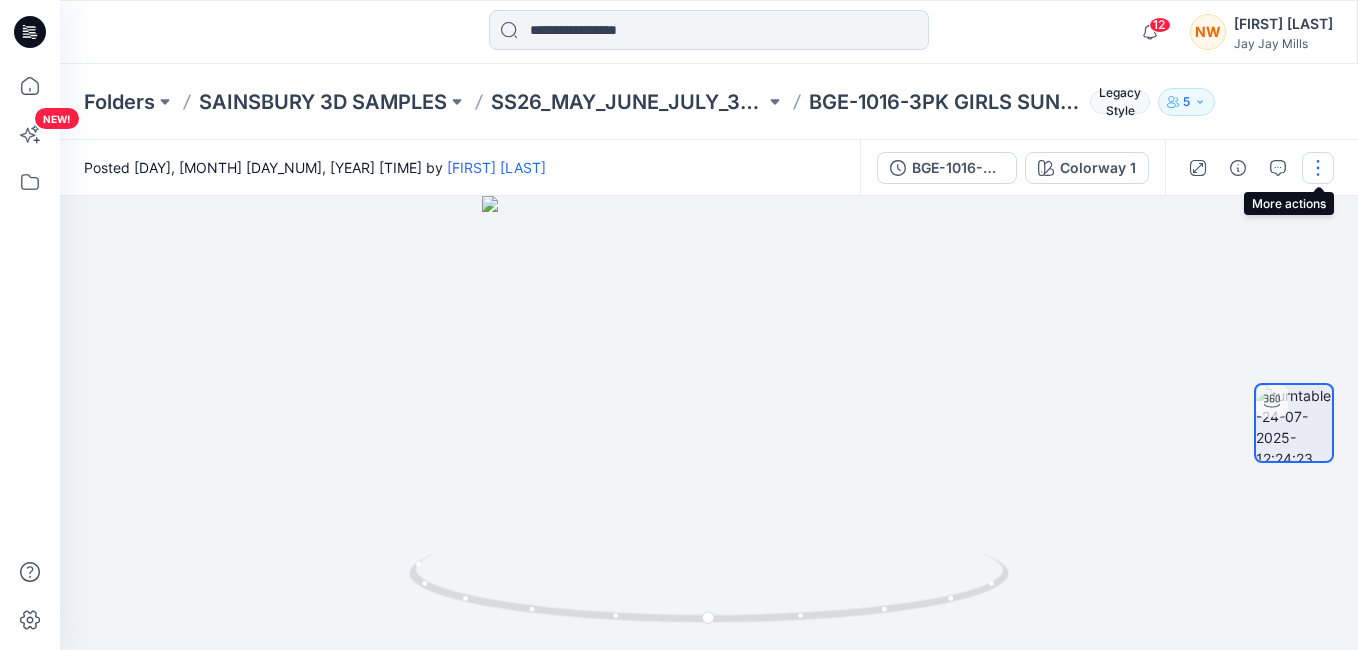 click at bounding box center (1318, 168) 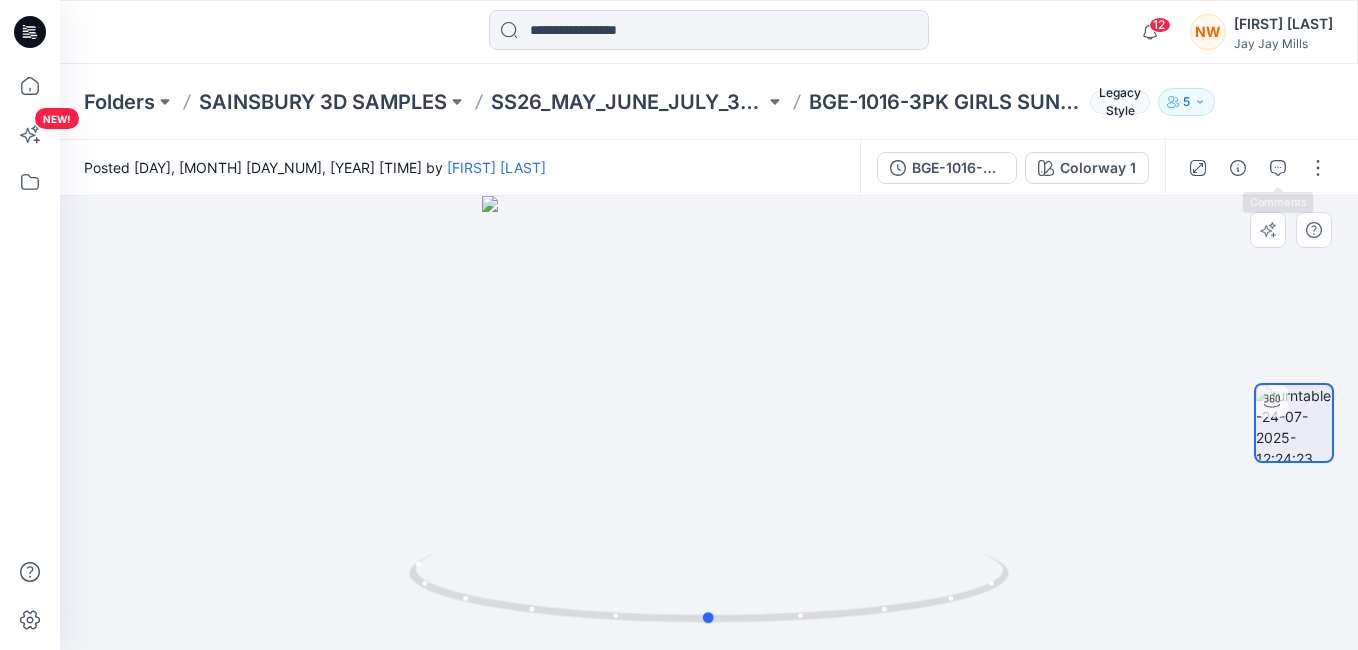 drag, startPoint x: 1281, startPoint y: 173, endPoint x: 985, endPoint y: 266, distance: 310.26602 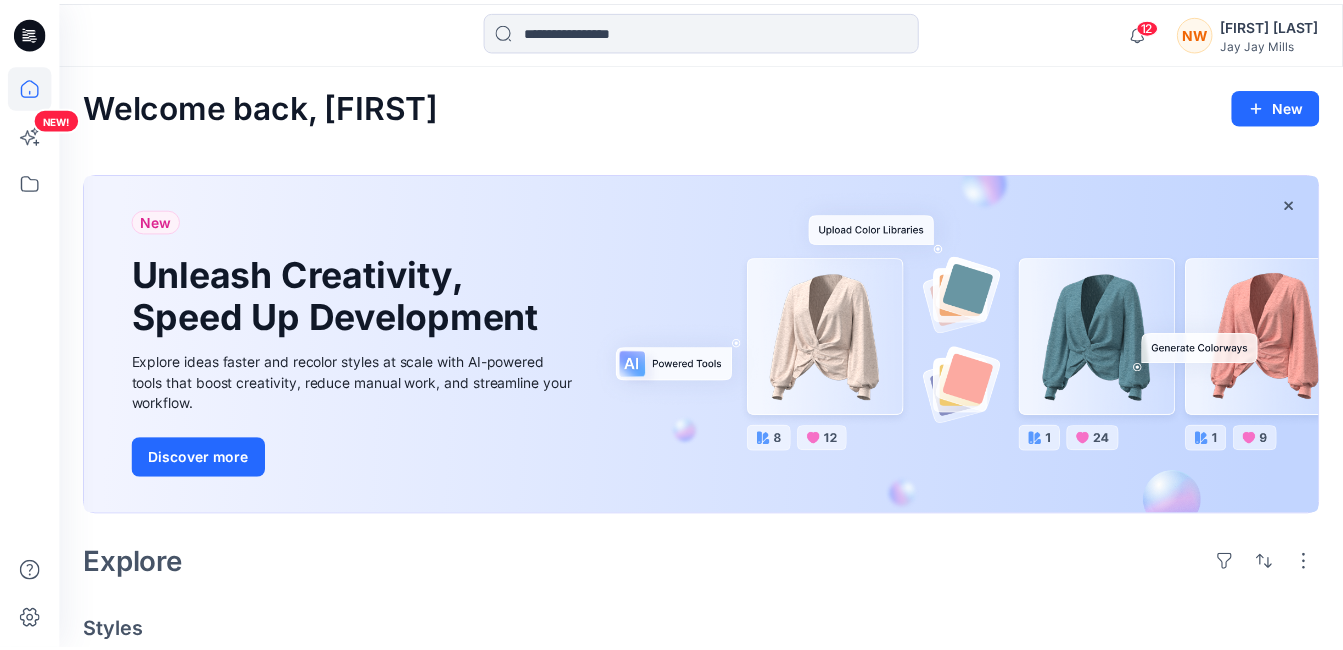 scroll, scrollTop: 1419, scrollLeft: 0, axis: vertical 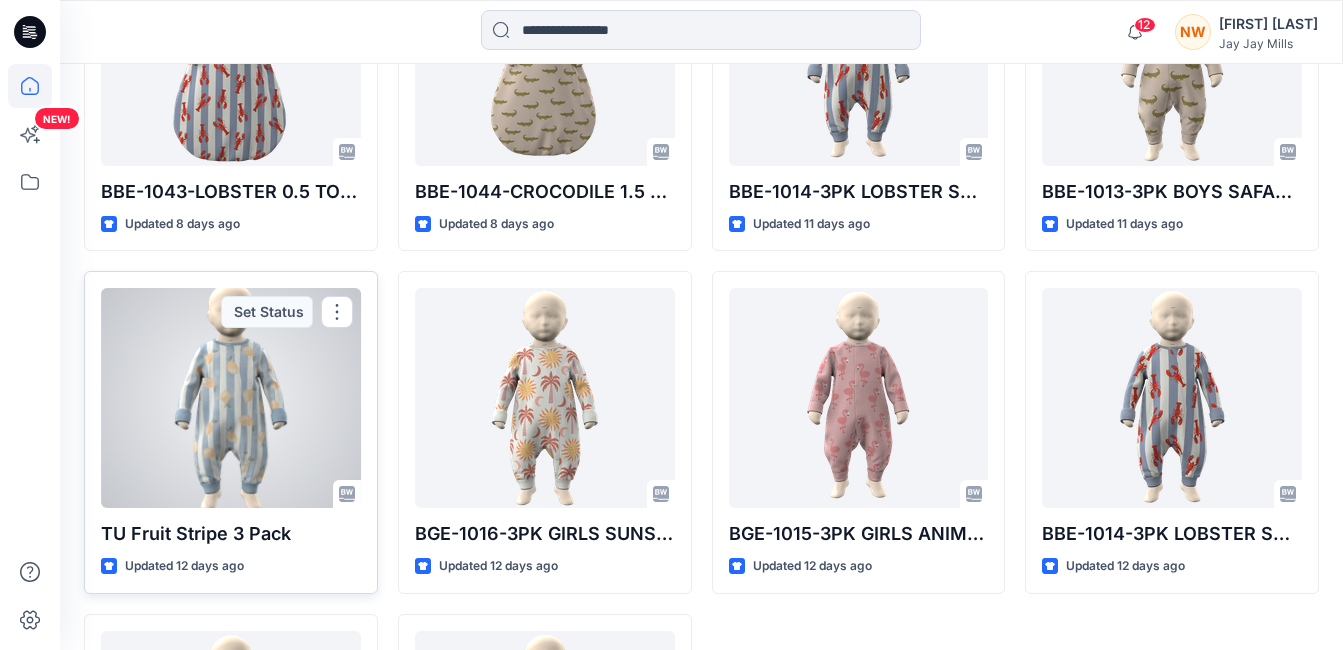click at bounding box center (231, 398) 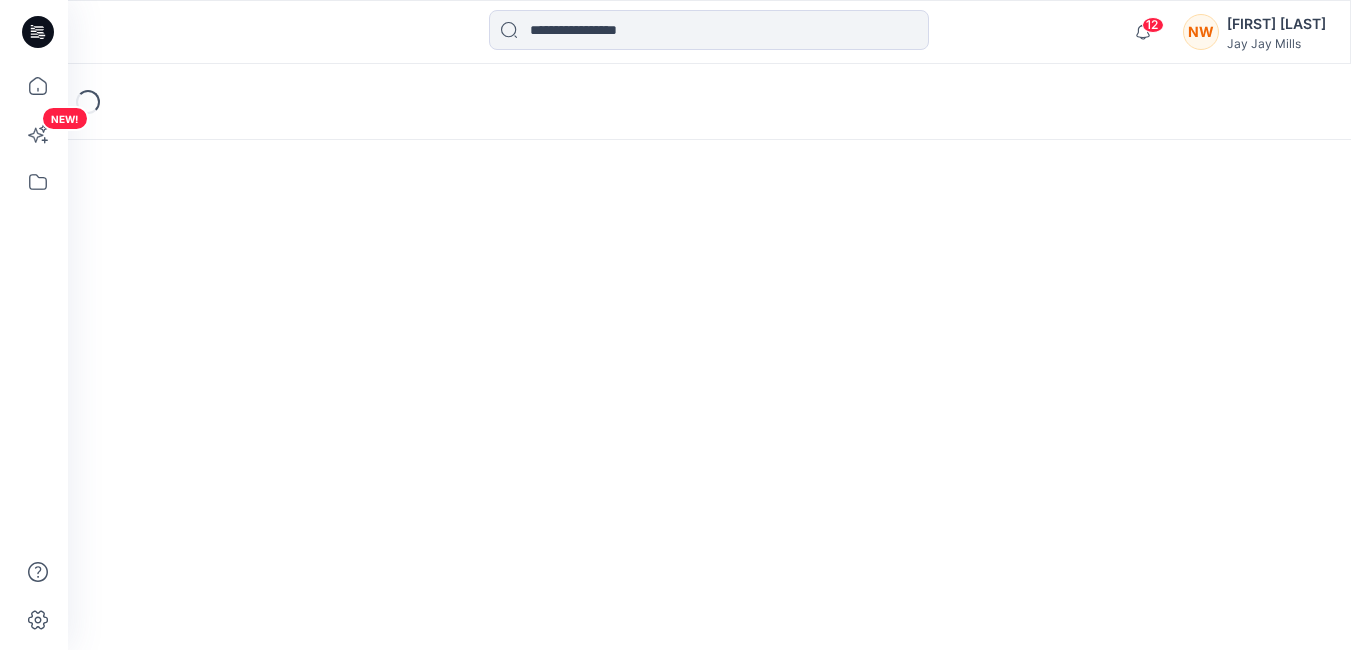 scroll, scrollTop: 0, scrollLeft: 0, axis: both 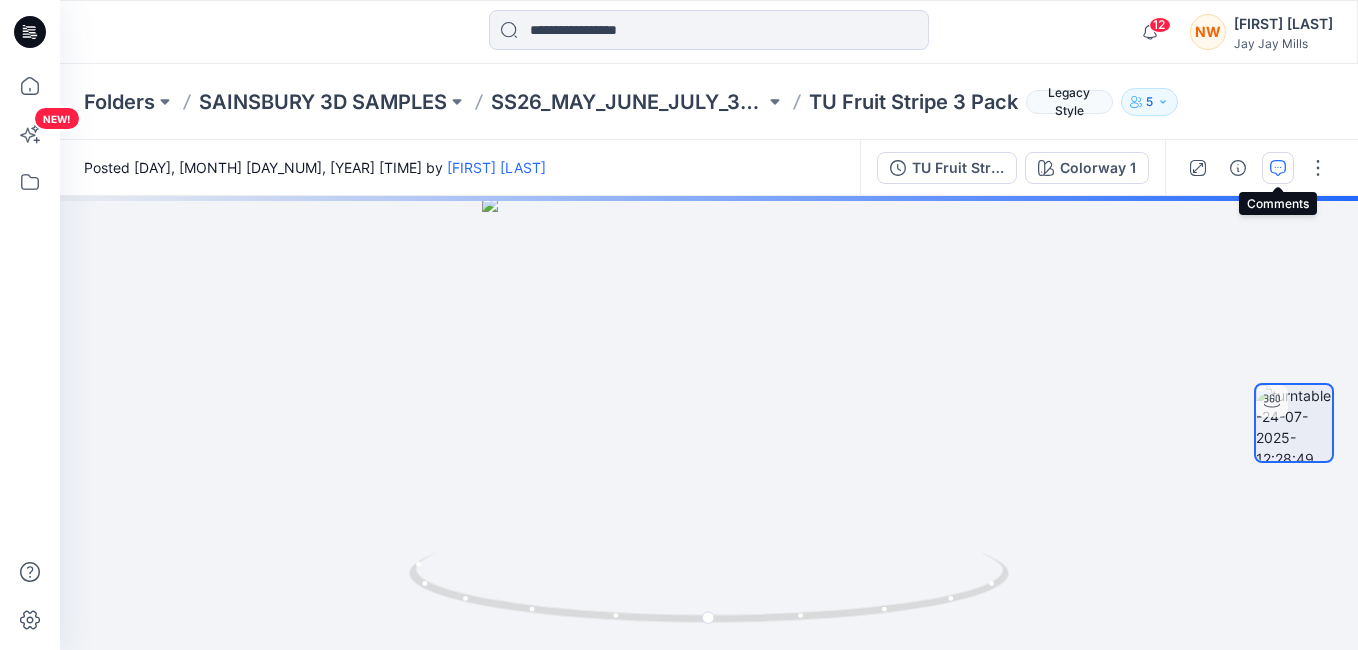 click 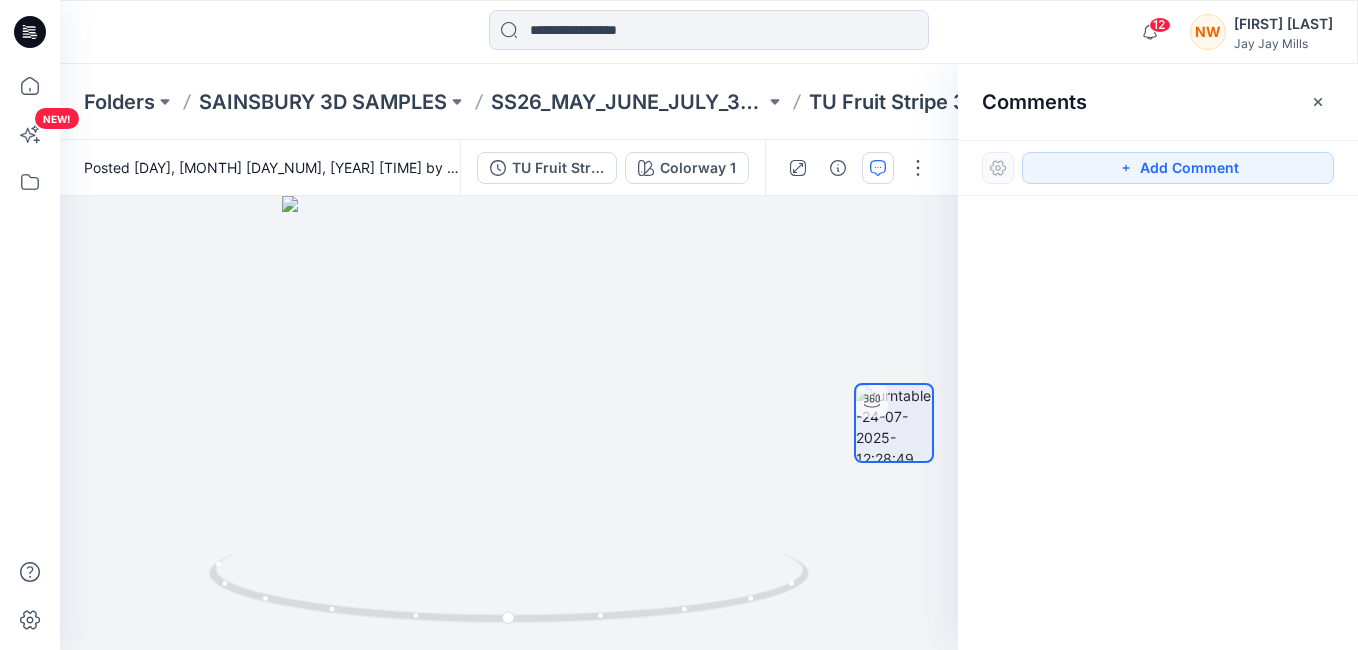 click at bounding box center [998, 168] 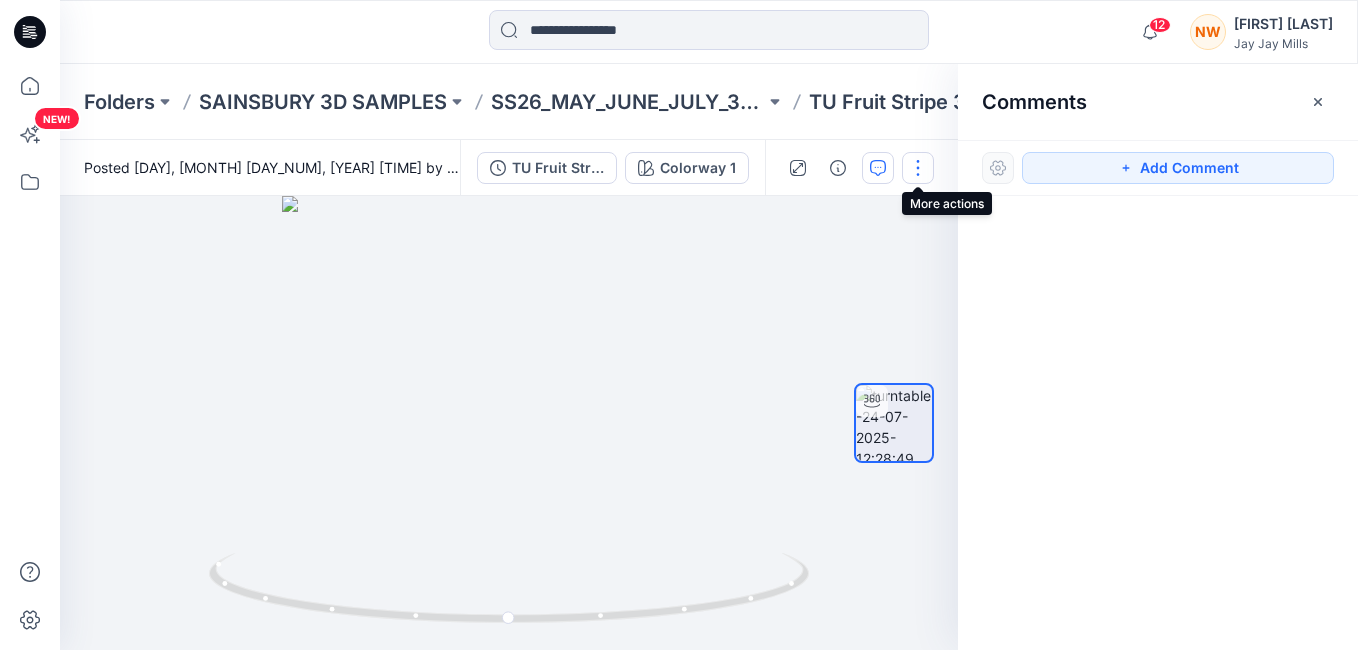 click at bounding box center (918, 168) 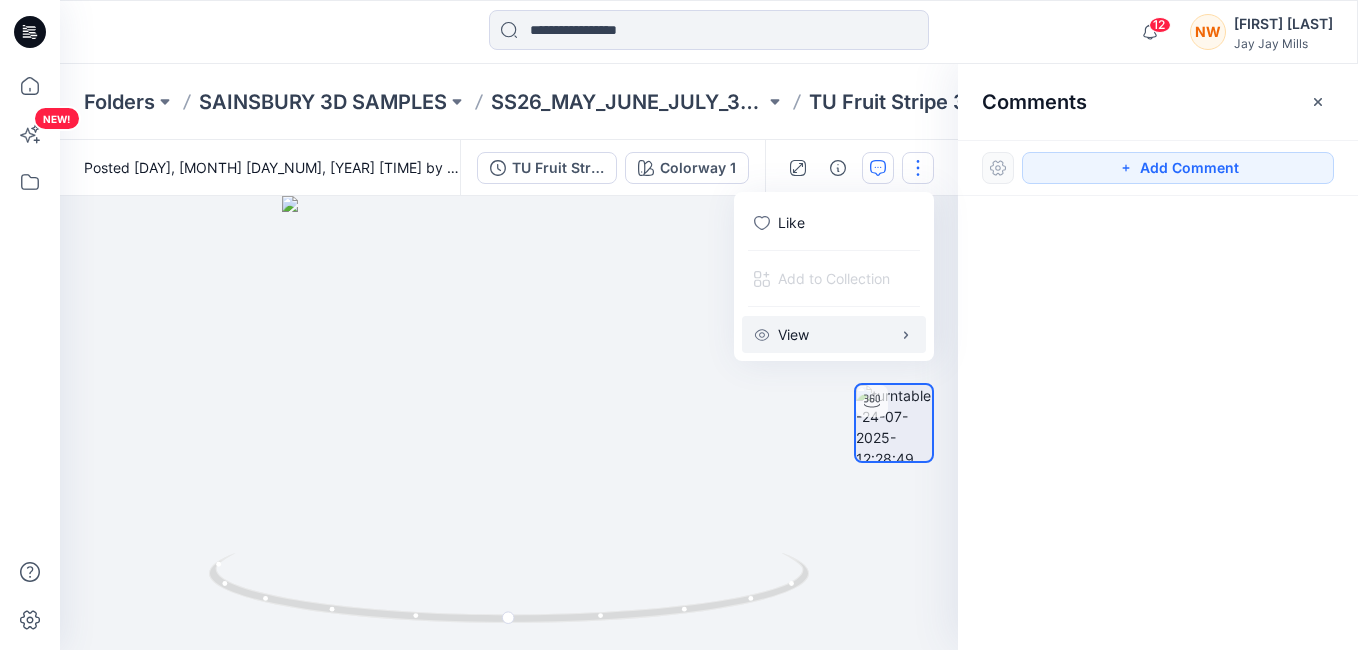 click on "View" at bounding box center [834, 334] 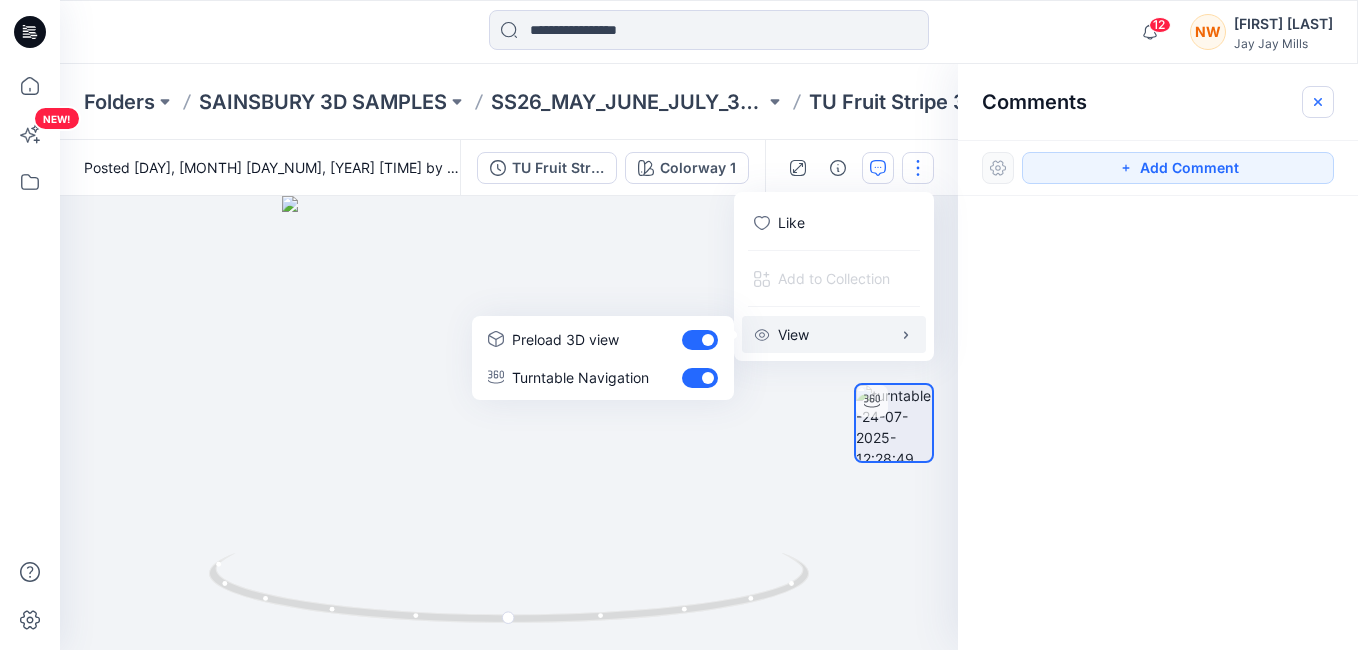 click 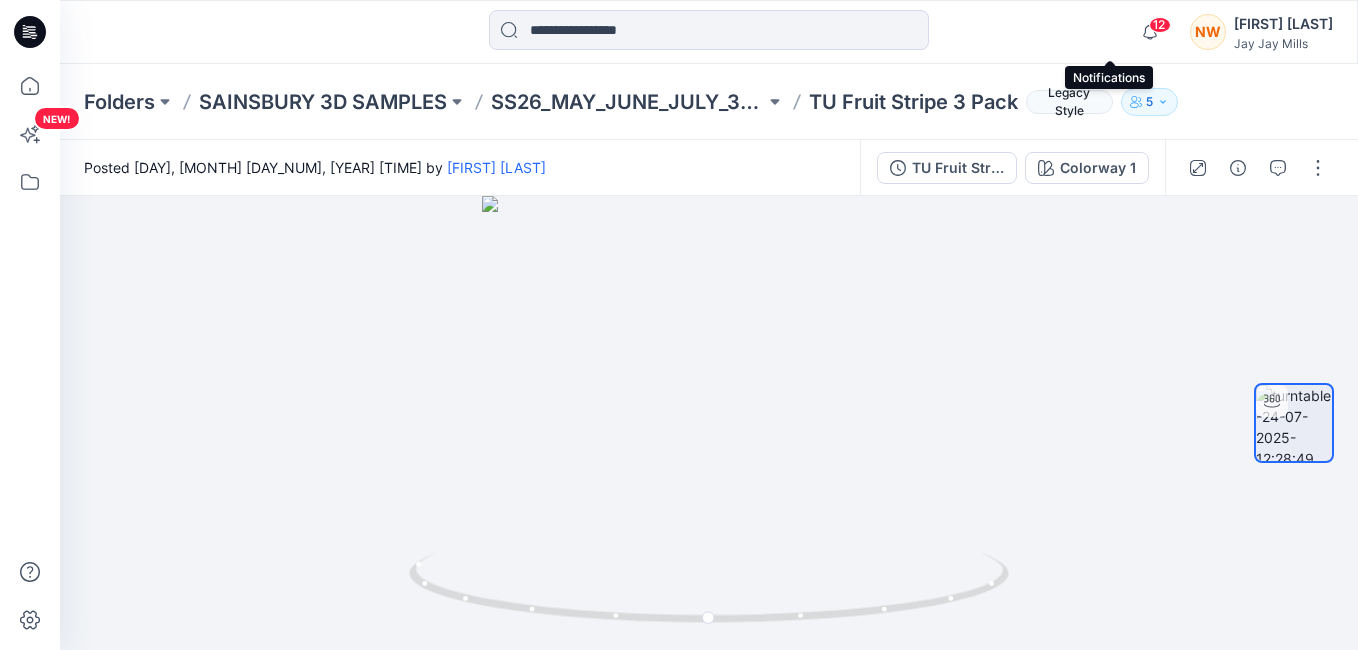 click on "12" at bounding box center [1160, 25] 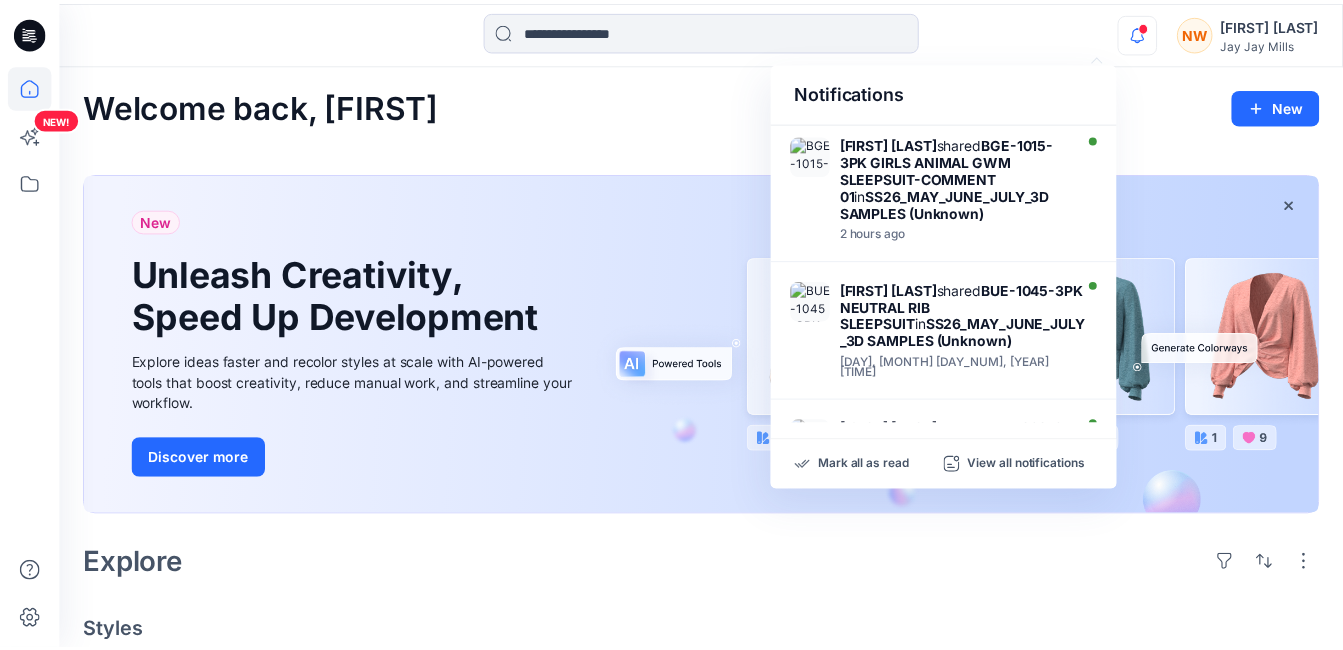 scroll, scrollTop: 1419, scrollLeft: 0, axis: vertical 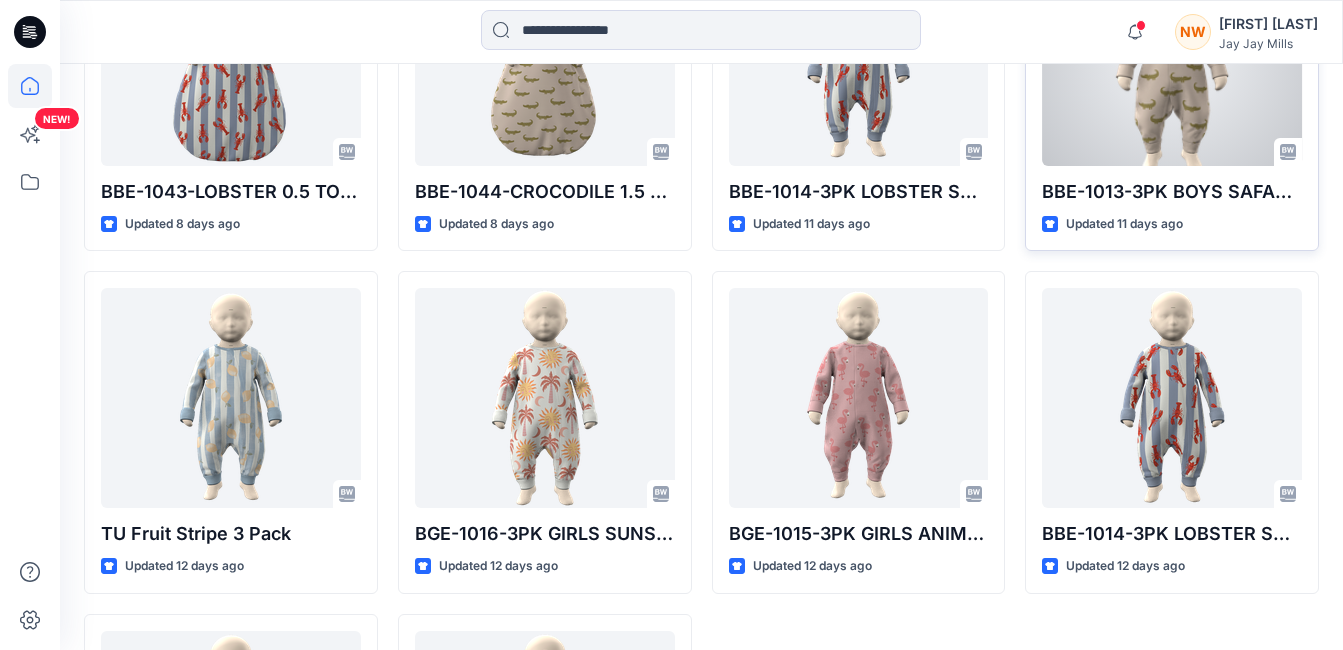 click at bounding box center (1172, 56) 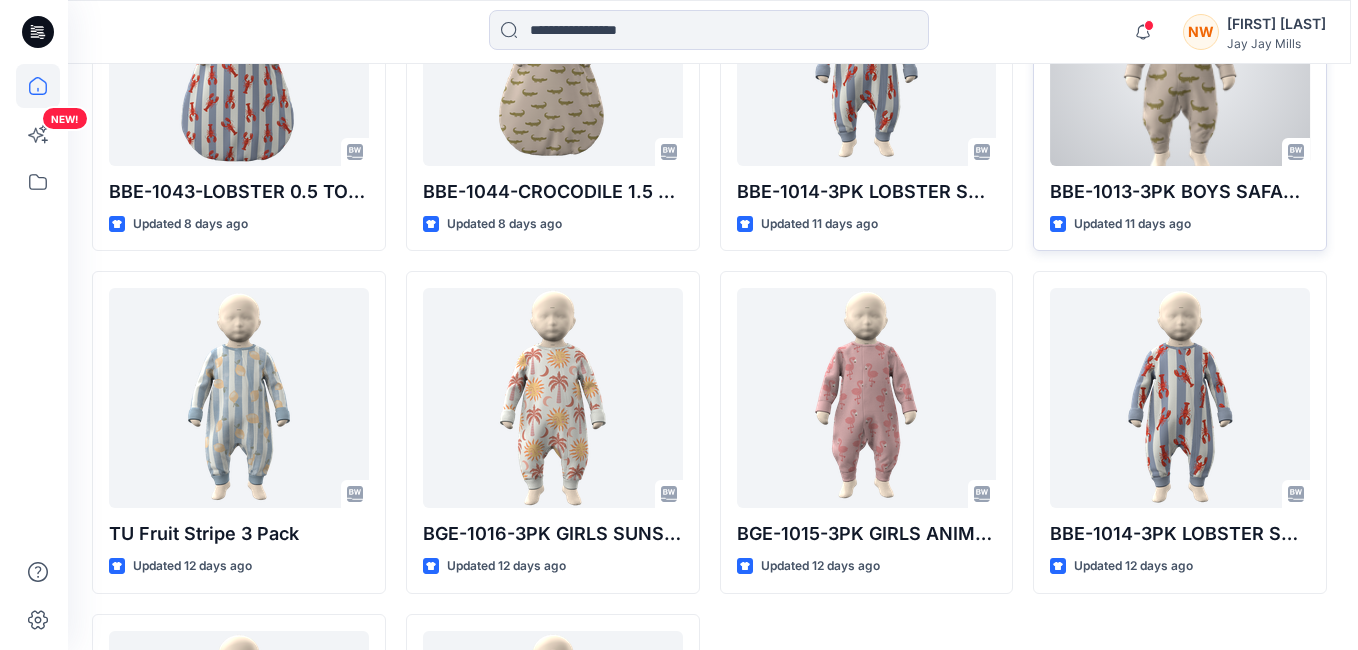 scroll, scrollTop: 0, scrollLeft: 0, axis: both 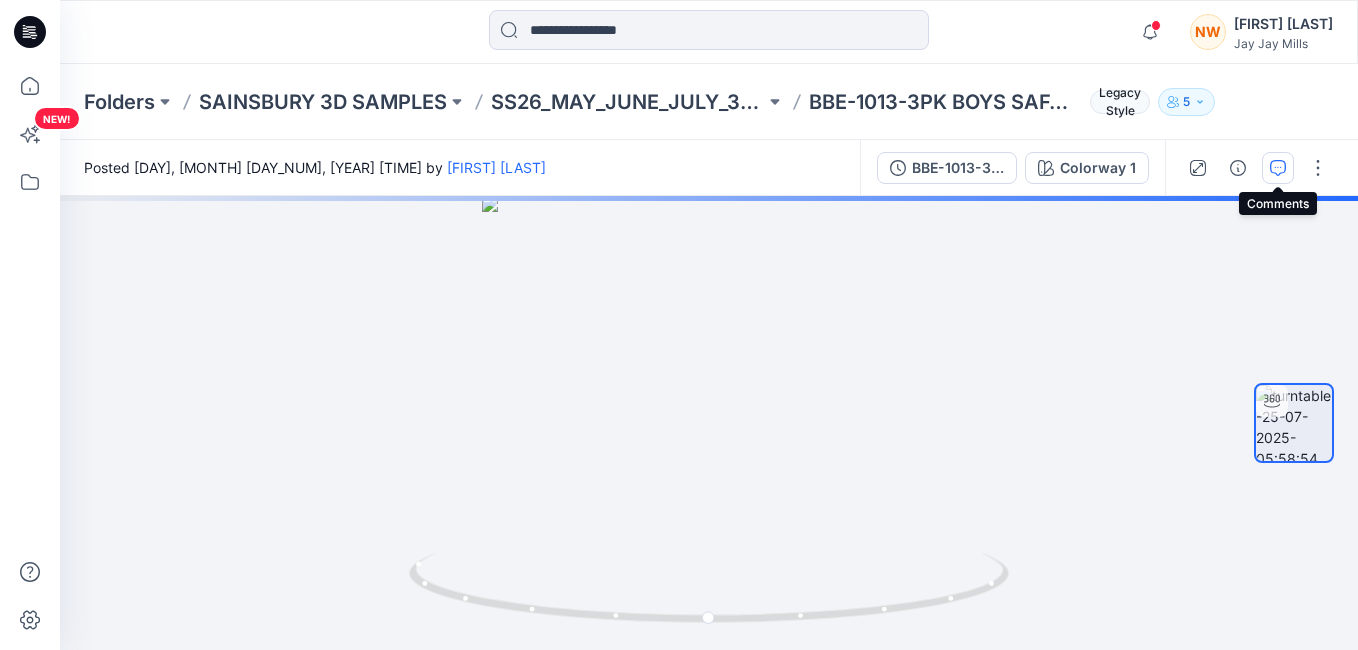click 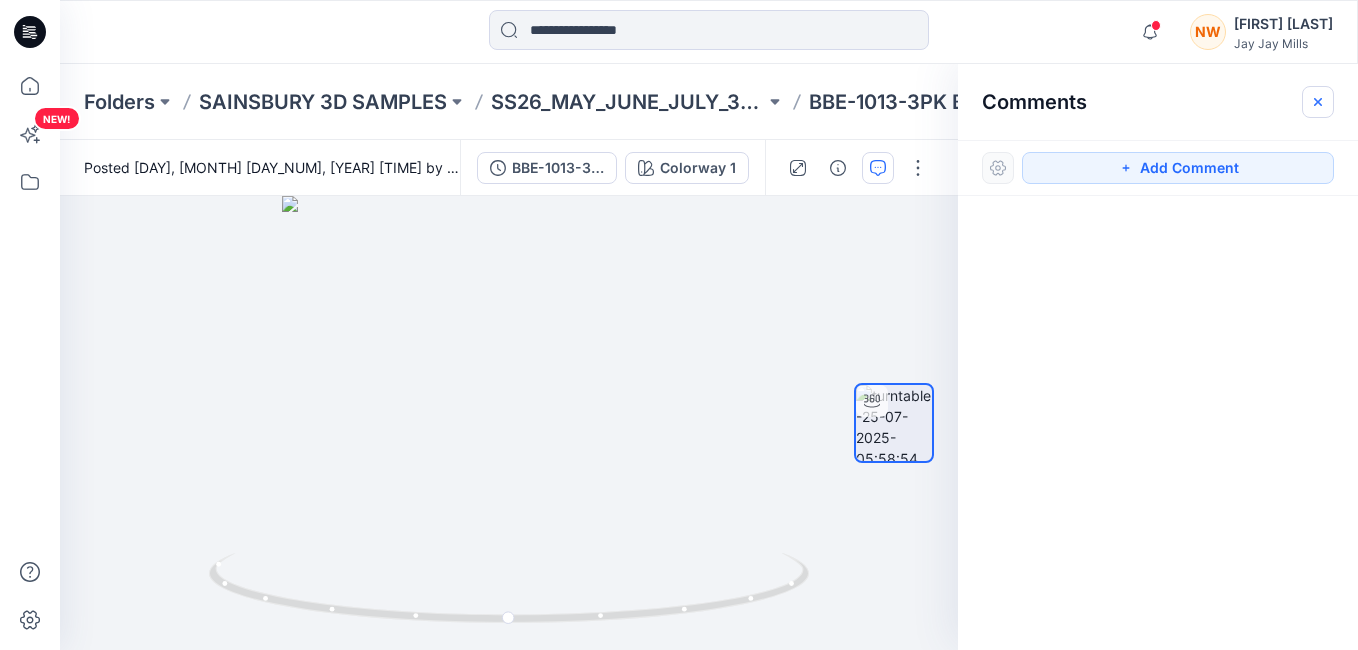 click 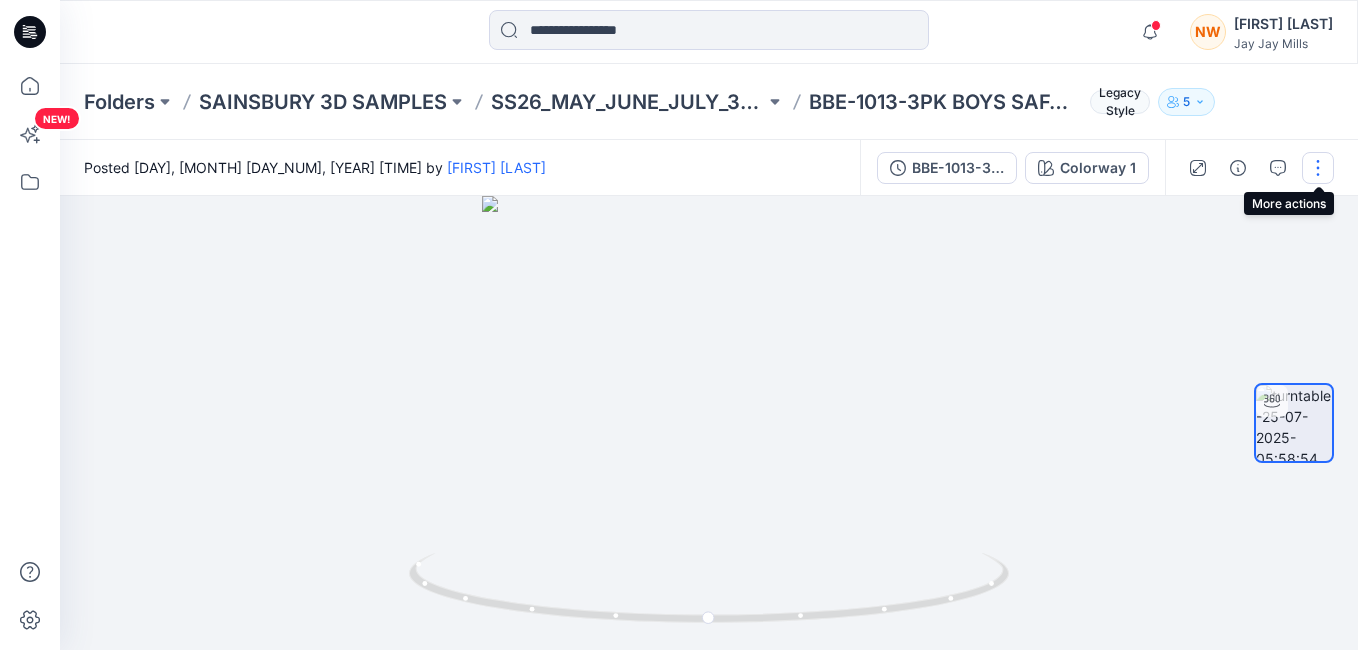 click at bounding box center [1318, 168] 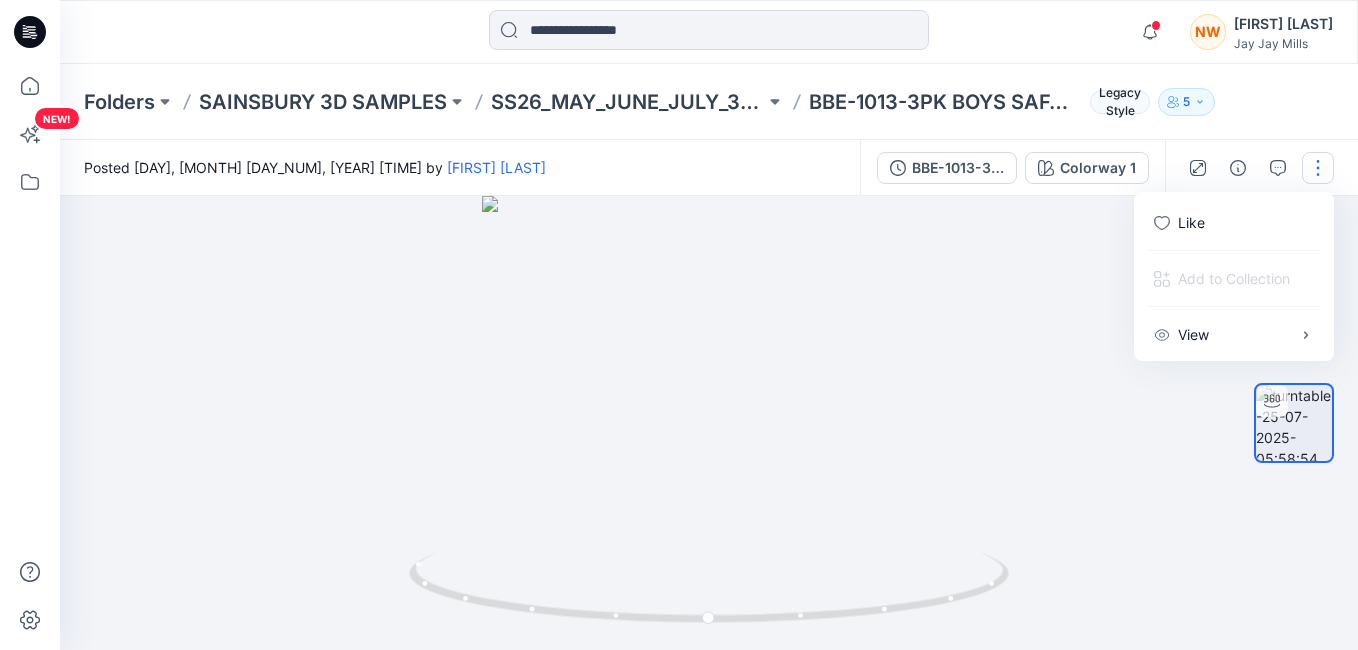 click at bounding box center (1318, 168) 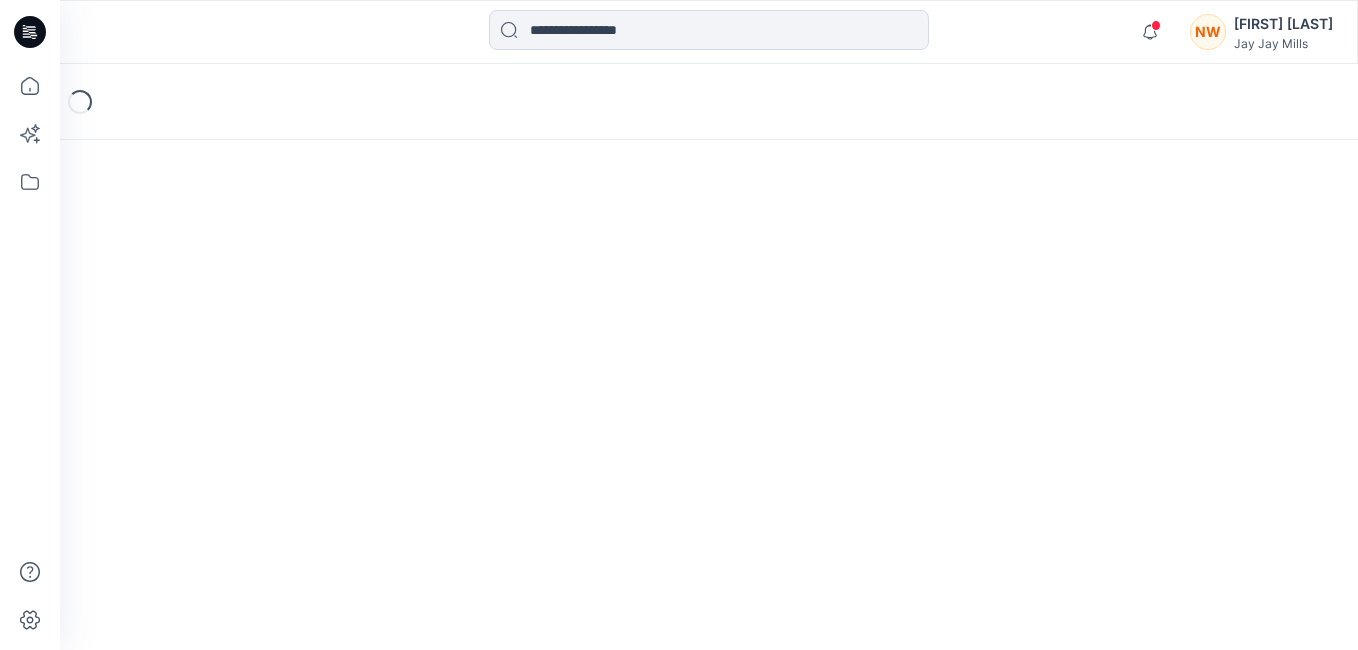 scroll, scrollTop: 0, scrollLeft: 0, axis: both 